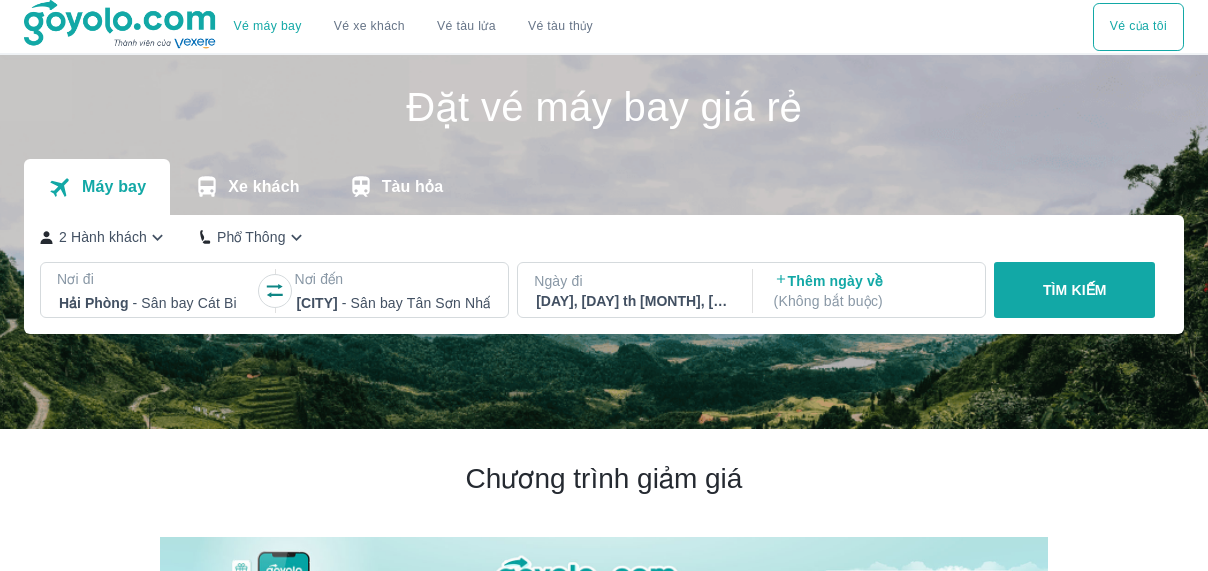 scroll, scrollTop: 0, scrollLeft: 0, axis: both 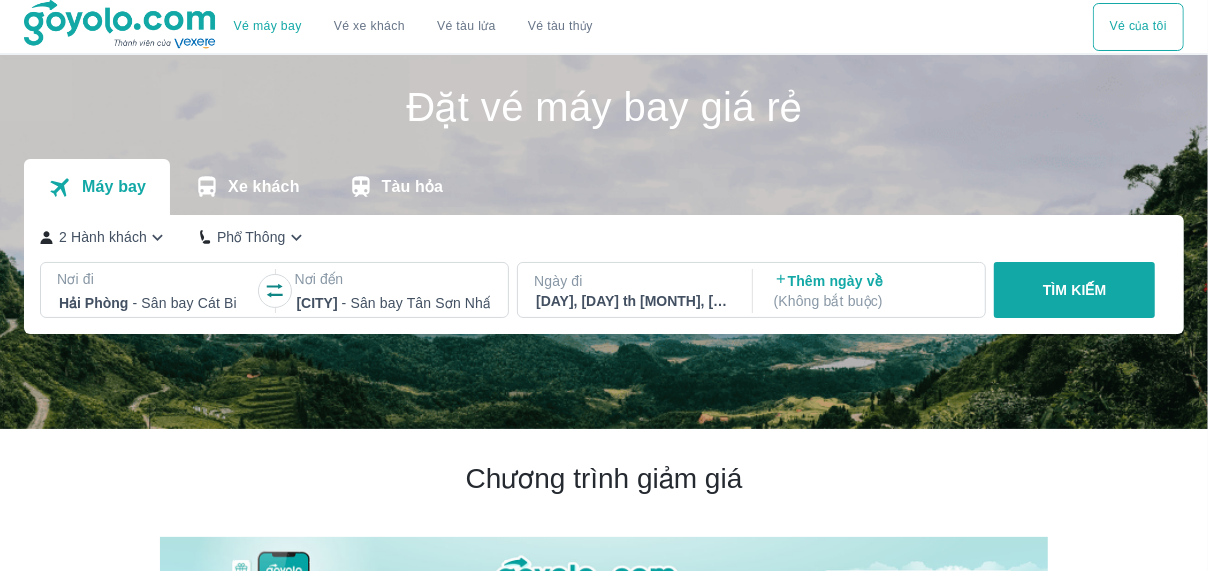 click on "[DAY], [DAY] th [MONTH], [YEAR]" at bounding box center [633, 301] 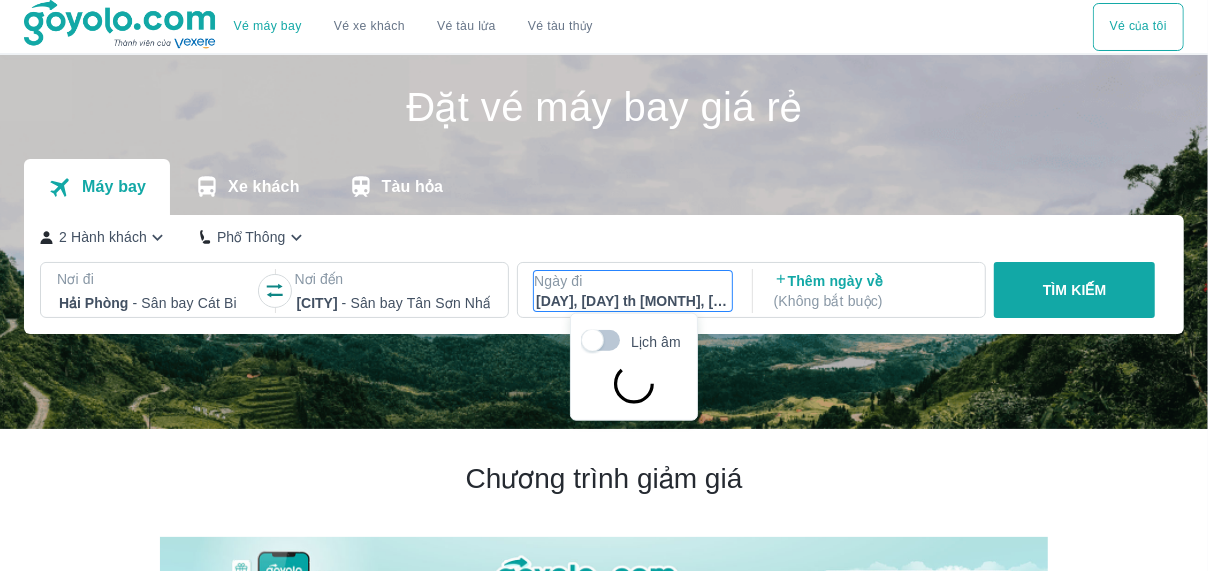 scroll, scrollTop: 115, scrollLeft: 0, axis: vertical 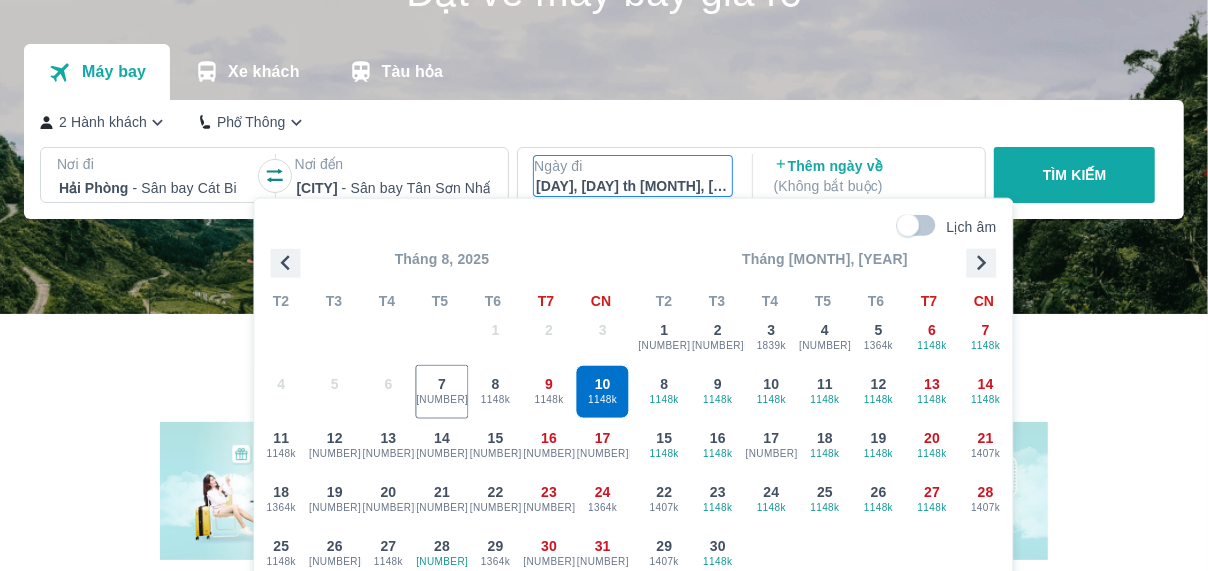 click 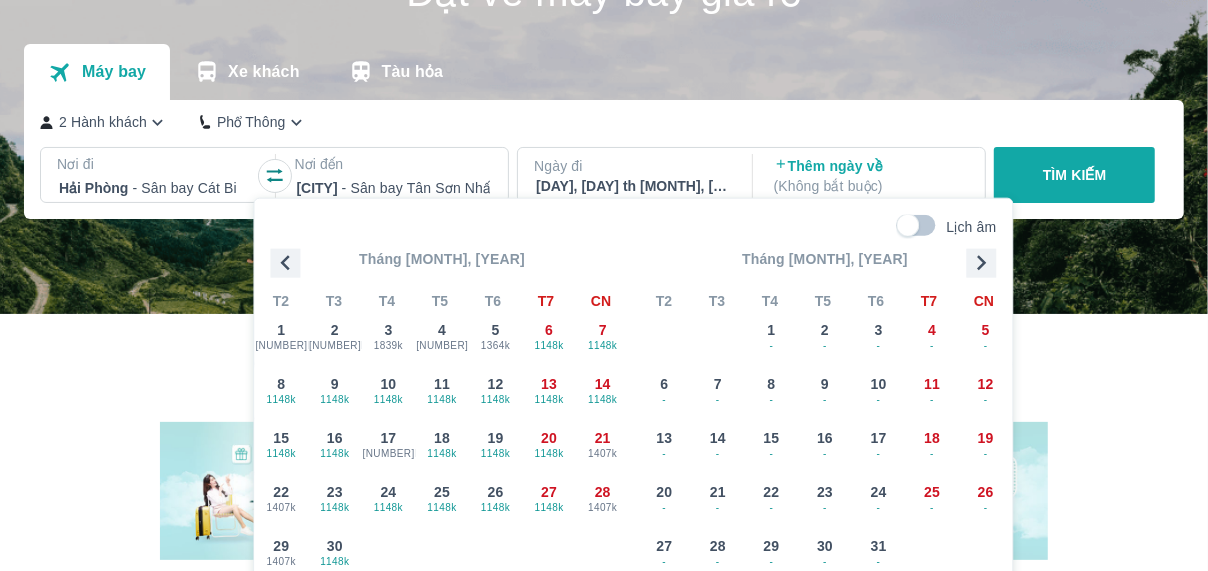 click 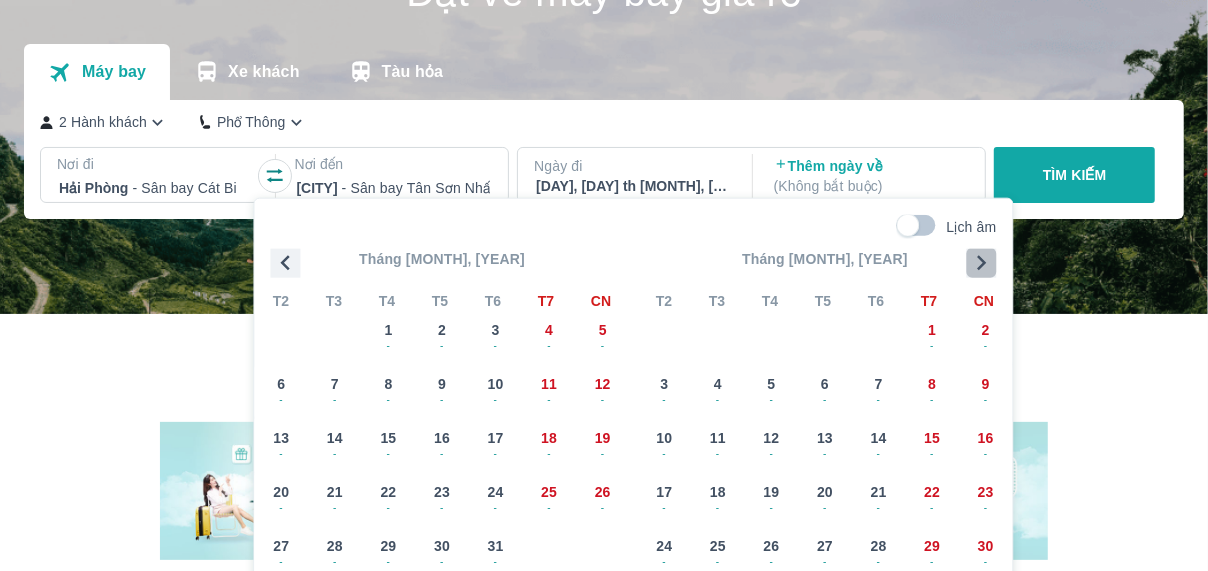 click 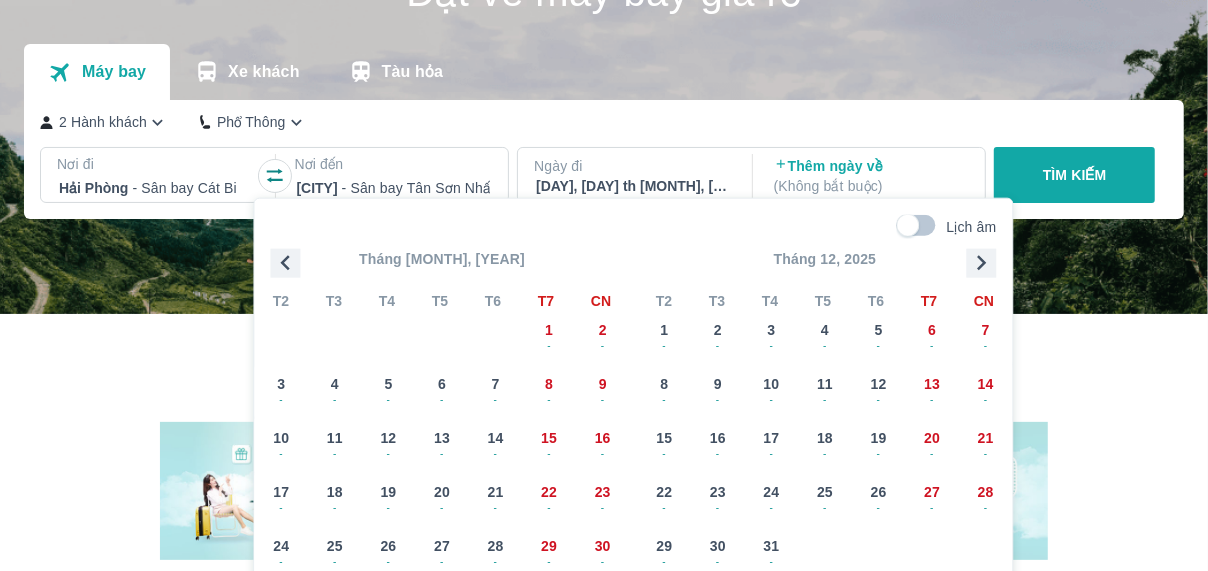 click 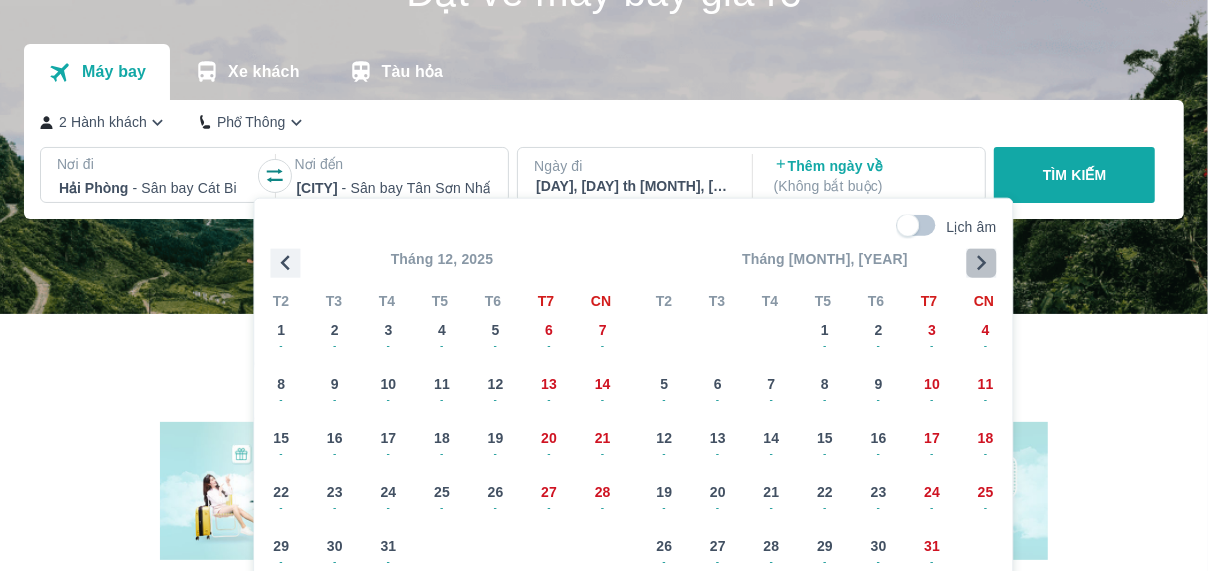click 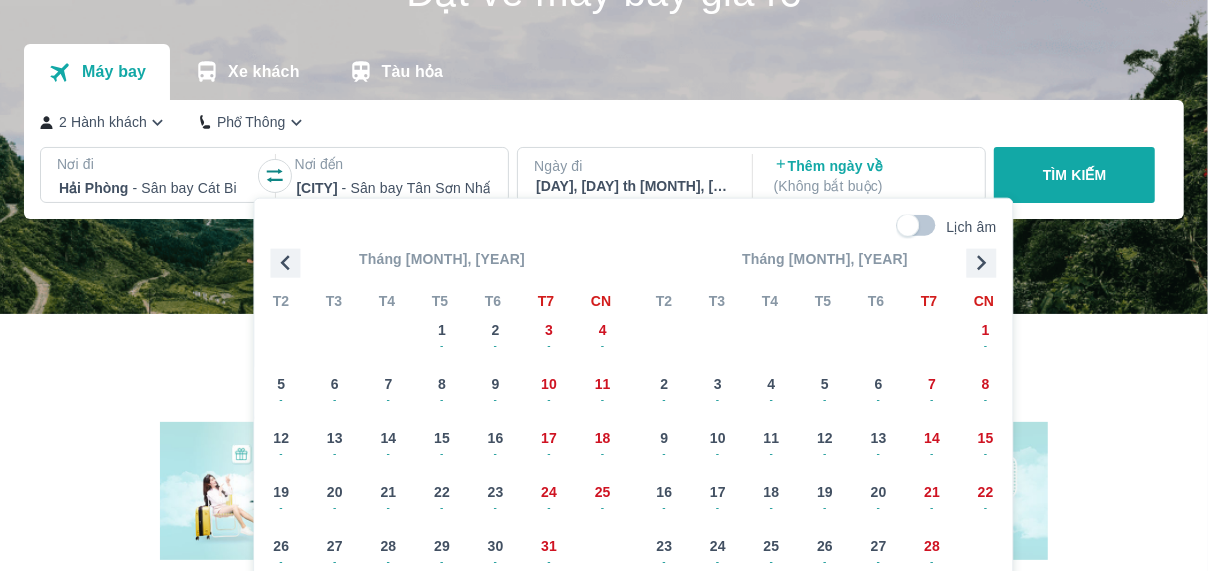 click 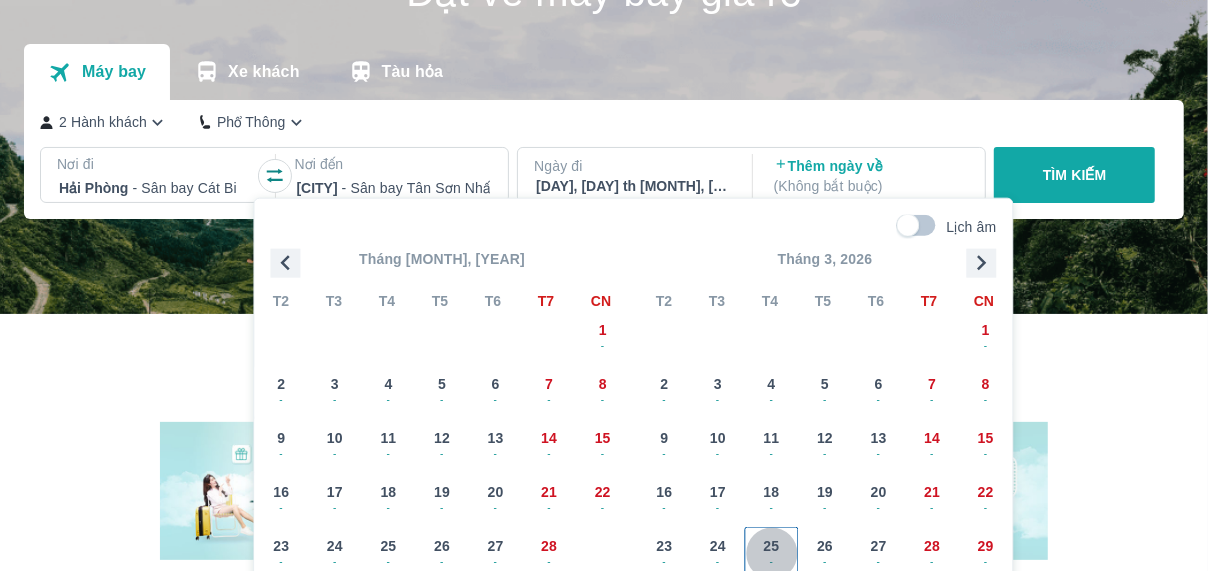 click on "-" at bounding box center [772, 561] 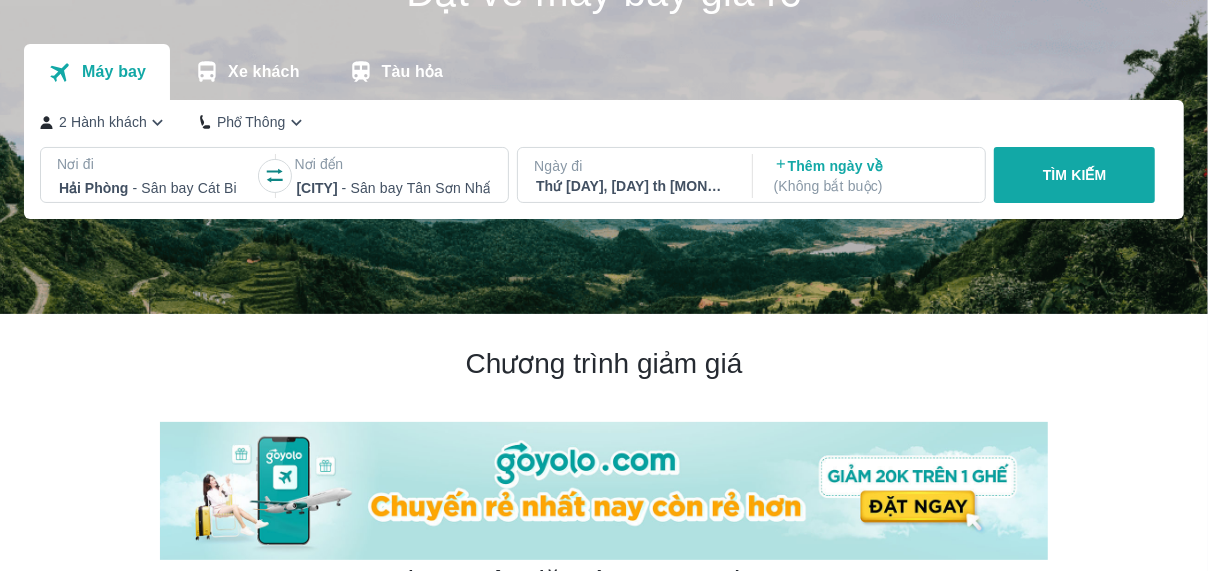 click on "Ngày đi" at bounding box center [633, 166] 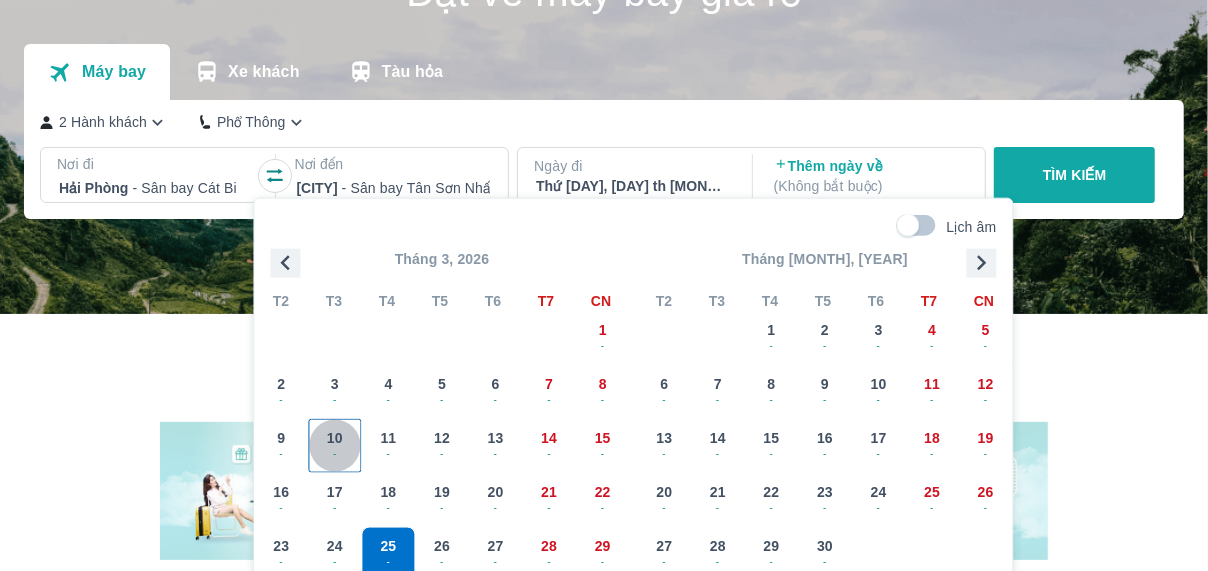 click on "-" at bounding box center [335, 453] 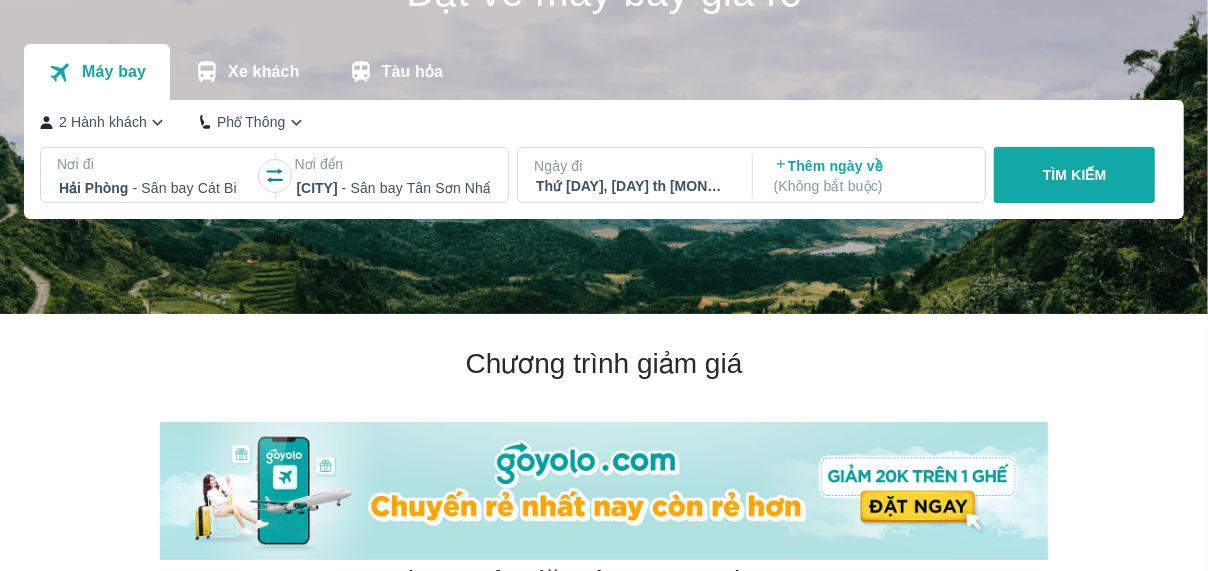 click on "NUMBER Hành khách Phổ Thông Nơi đi [CITY] - Sân bay [AIRPORT_NAME] Nơi đến [CITY] - Sân bay [AIRPORT_NAME] Ngày đi Thứ [DAY], [DAY] th [MONTH], [YEAR] Thêm ngày về ( Không bắt buộc ) TÌM KIẾM" at bounding box center [604, 159] 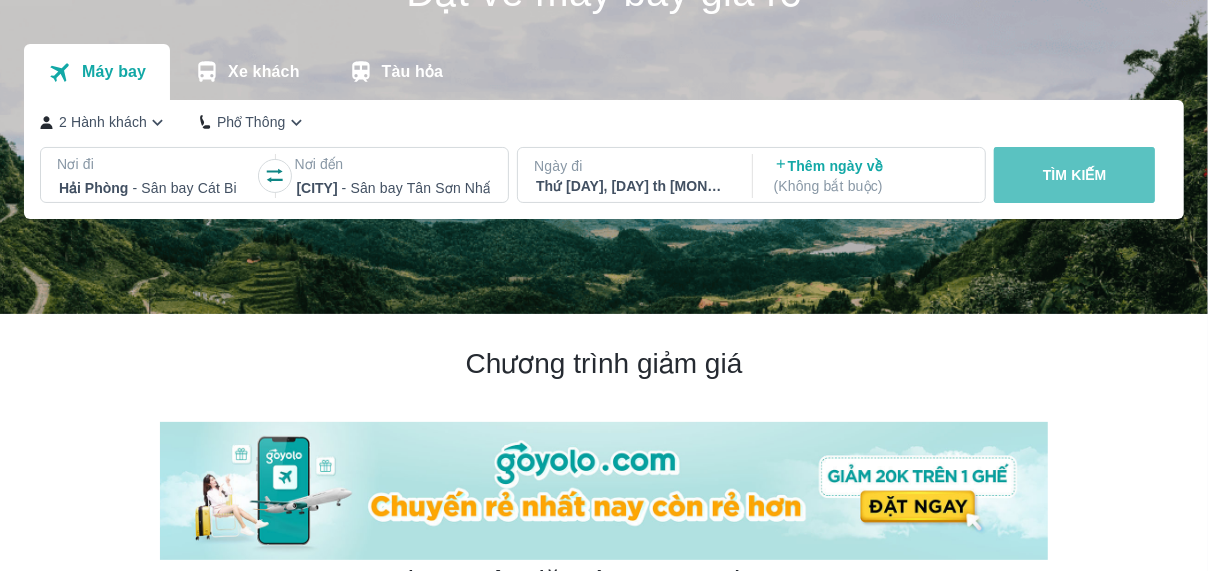 click on "TÌM KIẾM" at bounding box center [1074, 175] 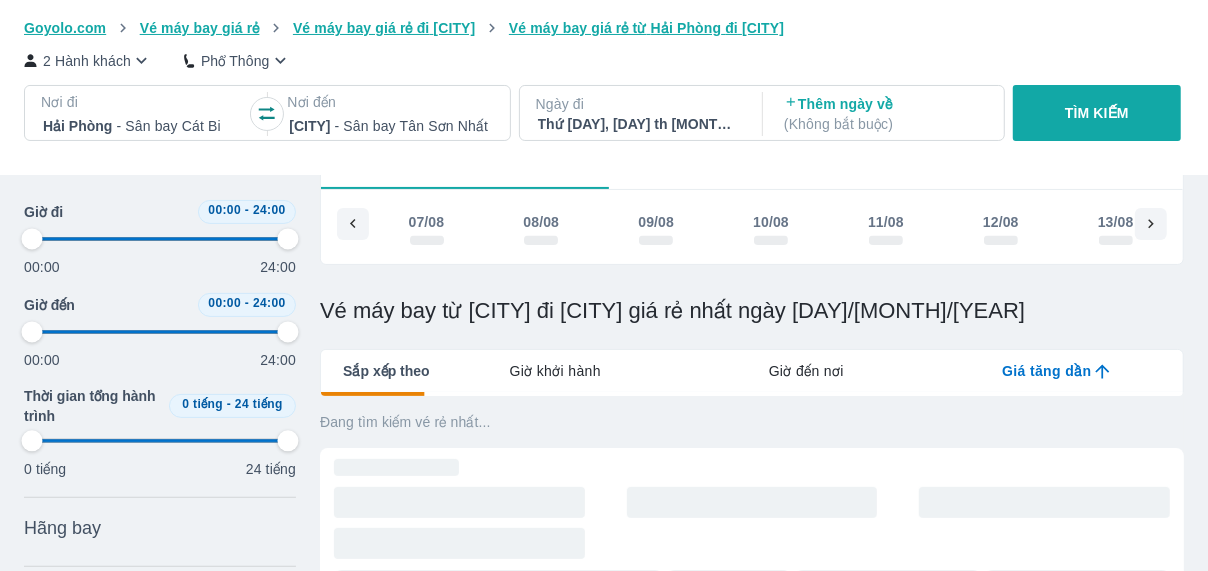 scroll, scrollTop: 0, scrollLeft: 0, axis: both 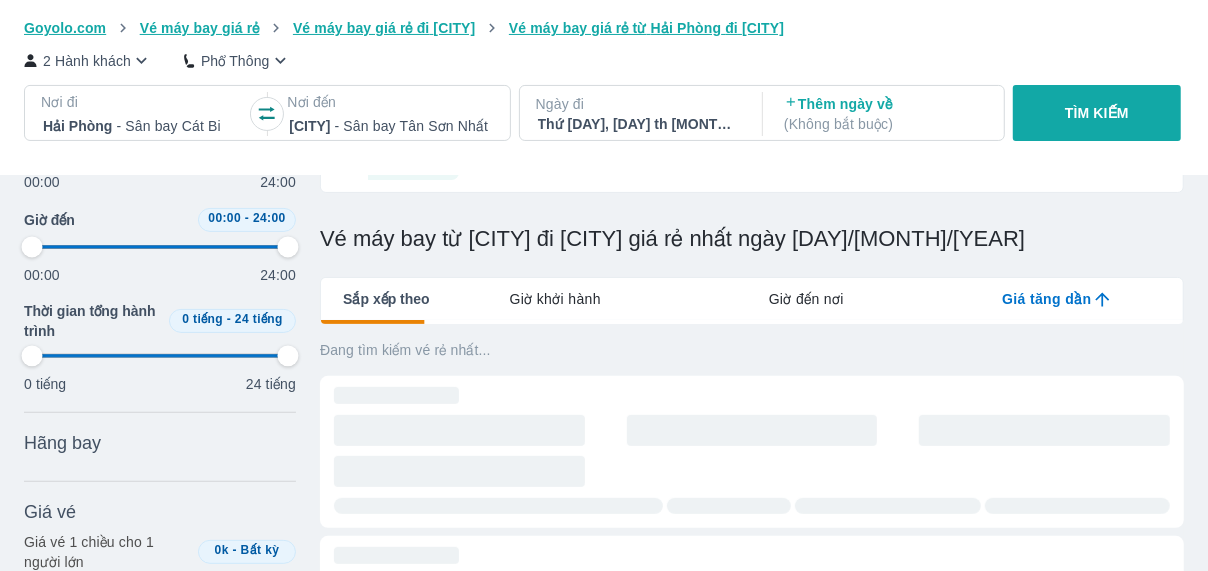 type on "97.9166666666667" 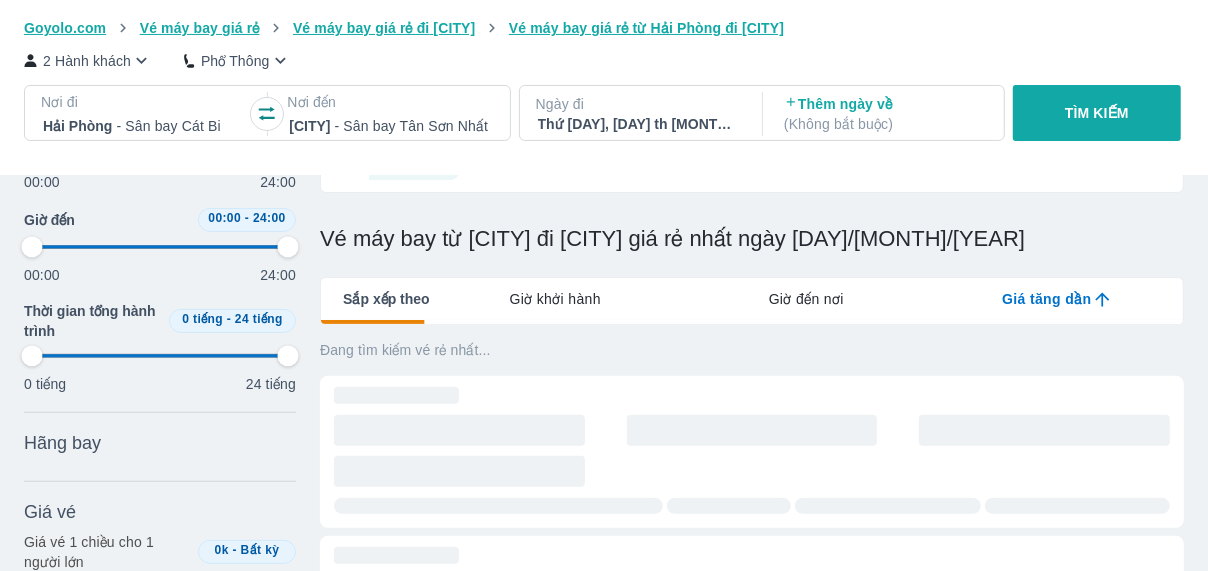 type on "97.9166666666667" 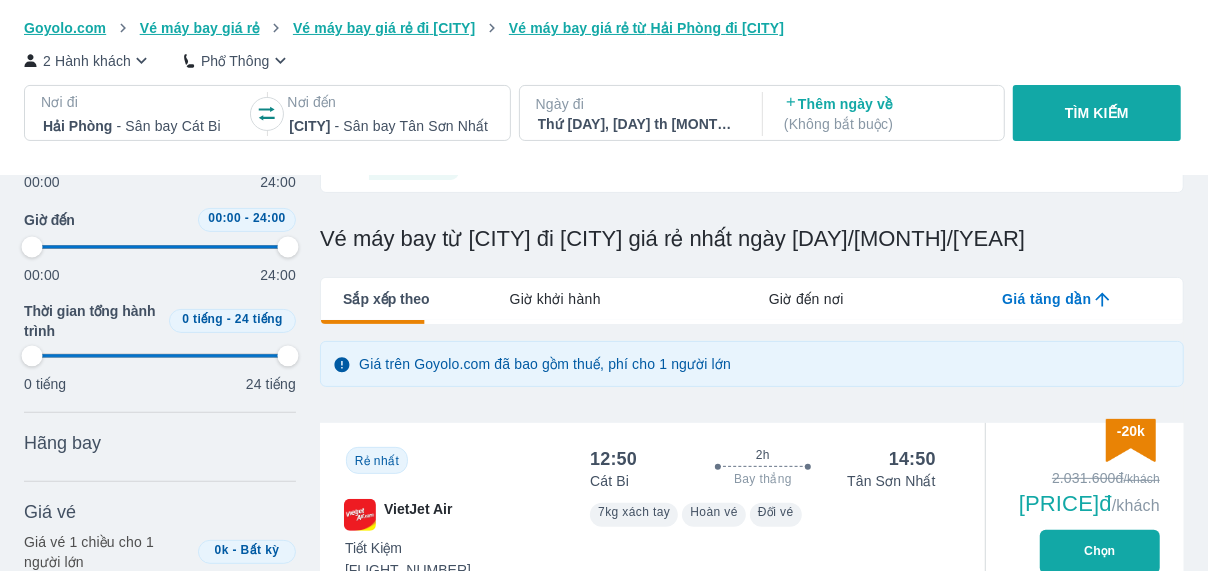 type on "97.9166666666667" 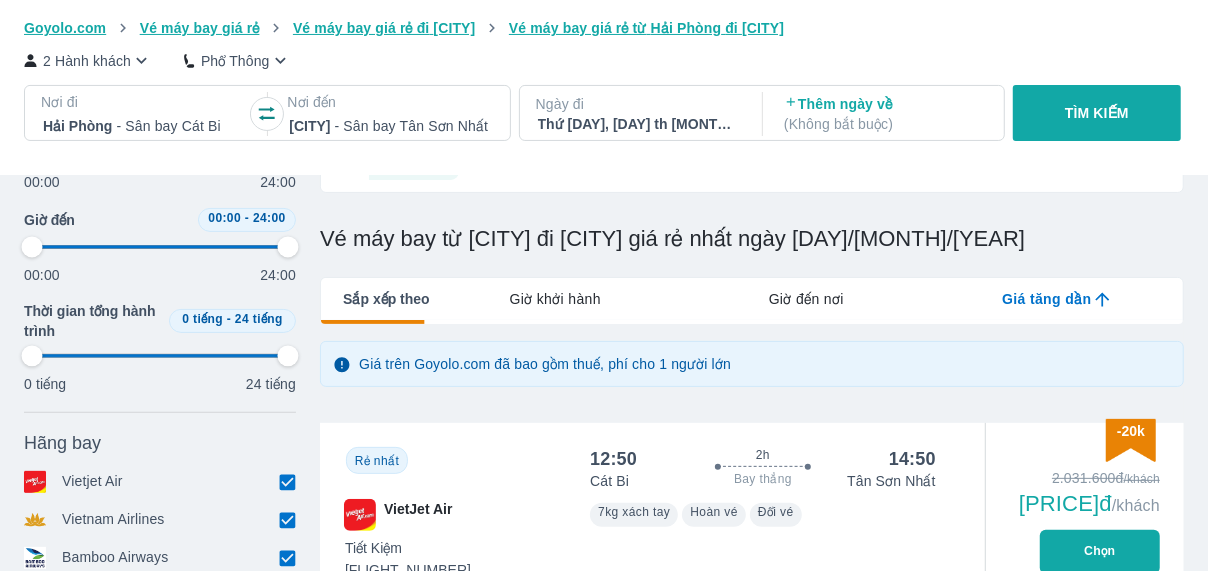 scroll, scrollTop: 721, scrollLeft: 0, axis: vertical 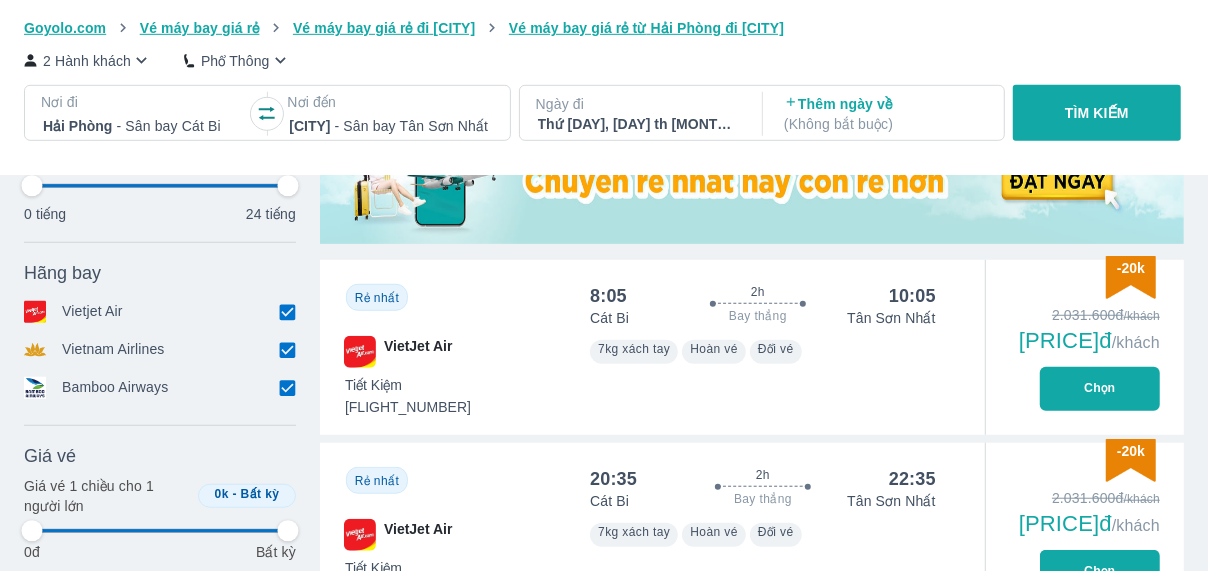 type on "97.9166666666667" 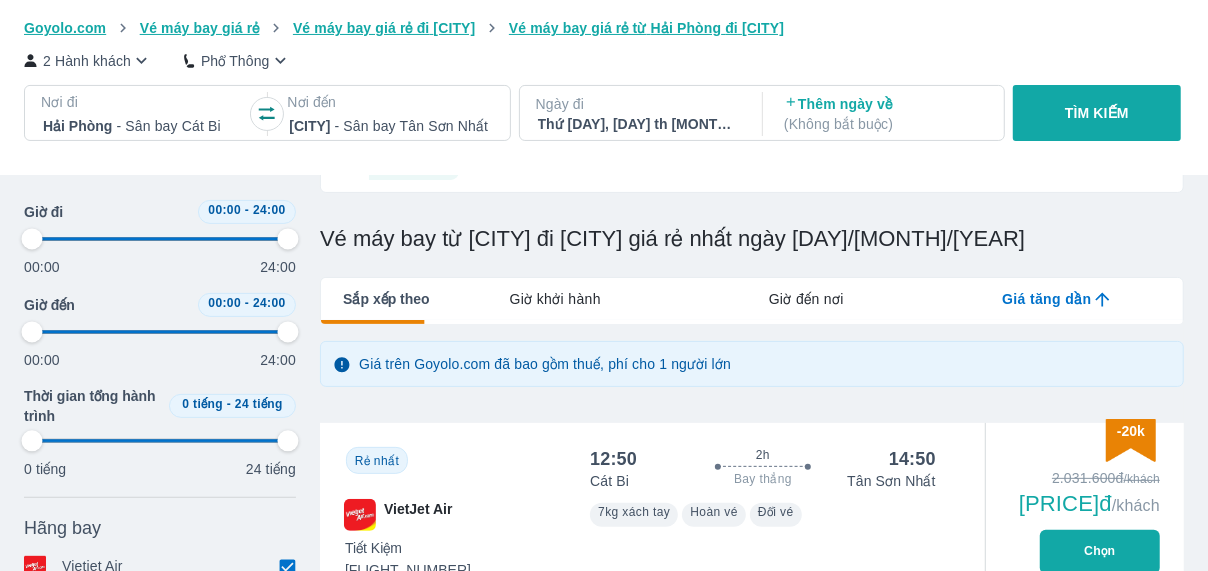 type on "97.9166666666667" 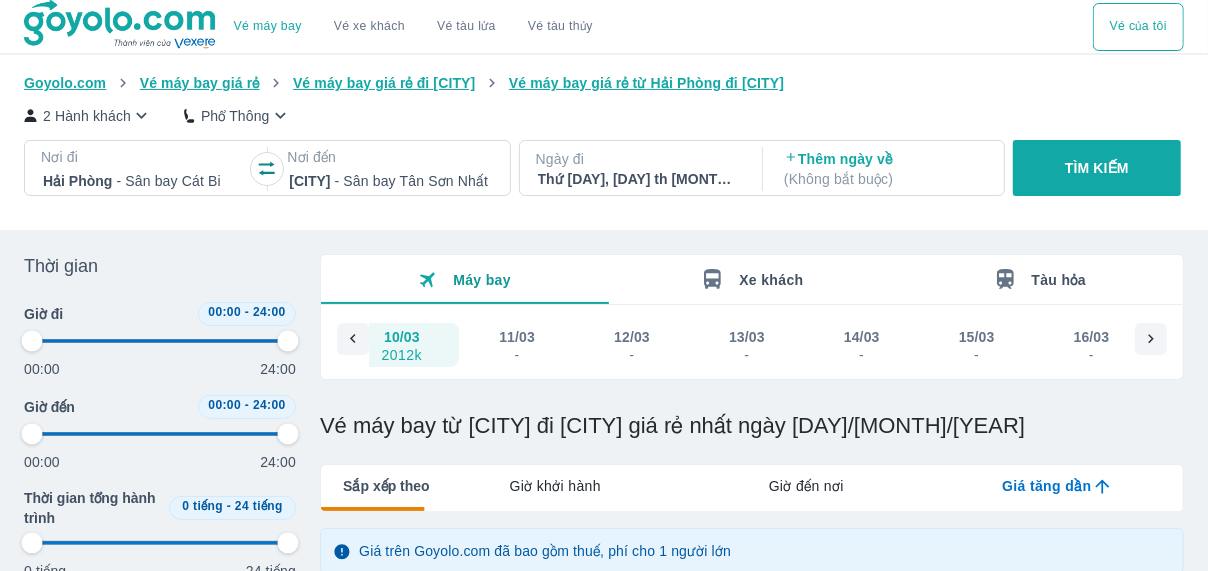 type on "97.9166666666667" 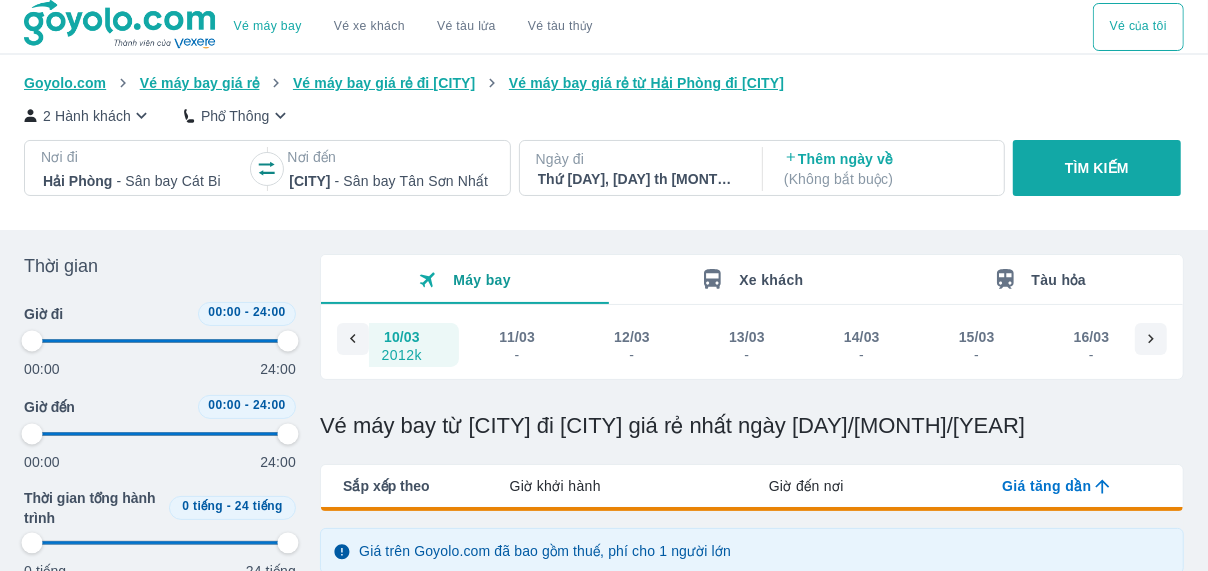 type on "97.9166666666667" 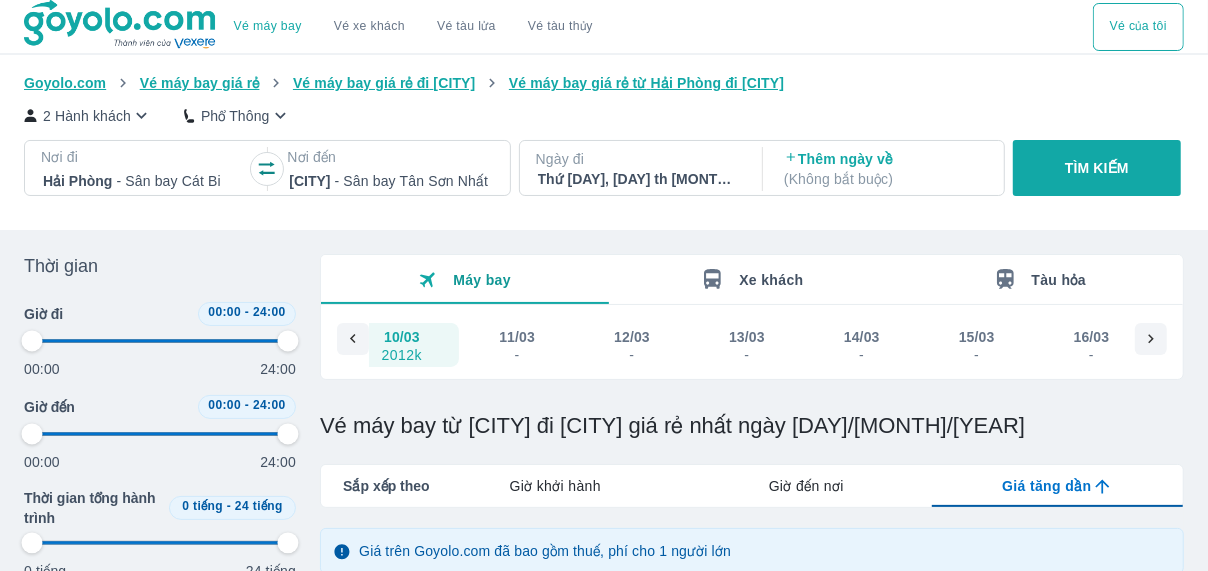 click at bounding box center (144, 181) 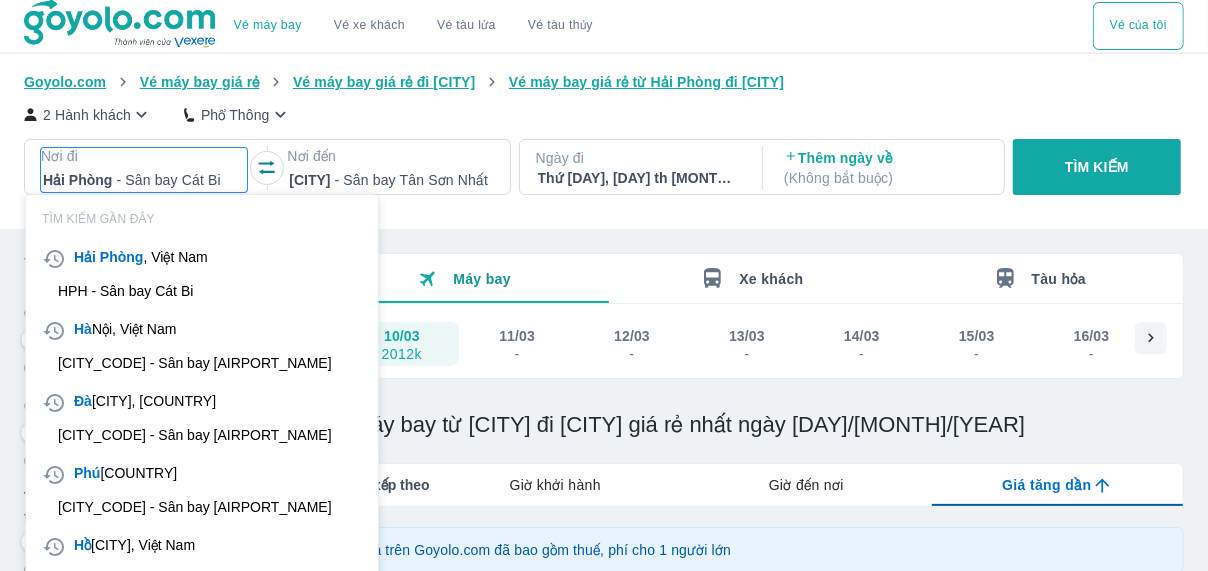 type on "97.9166666666667" 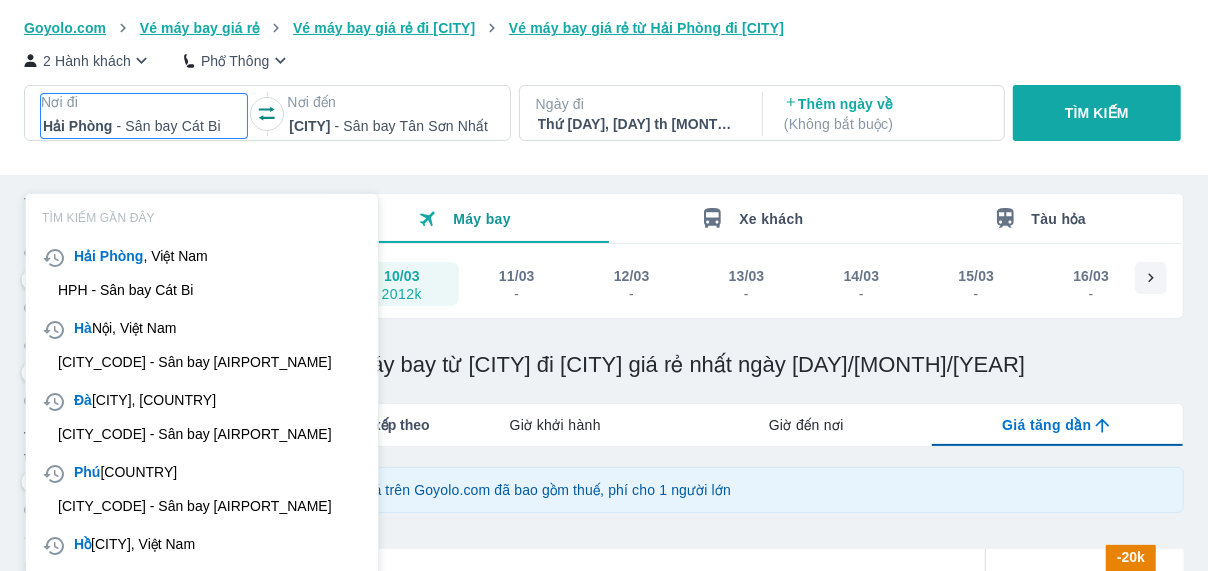 scroll, scrollTop: 115, scrollLeft: 0, axis: vertical 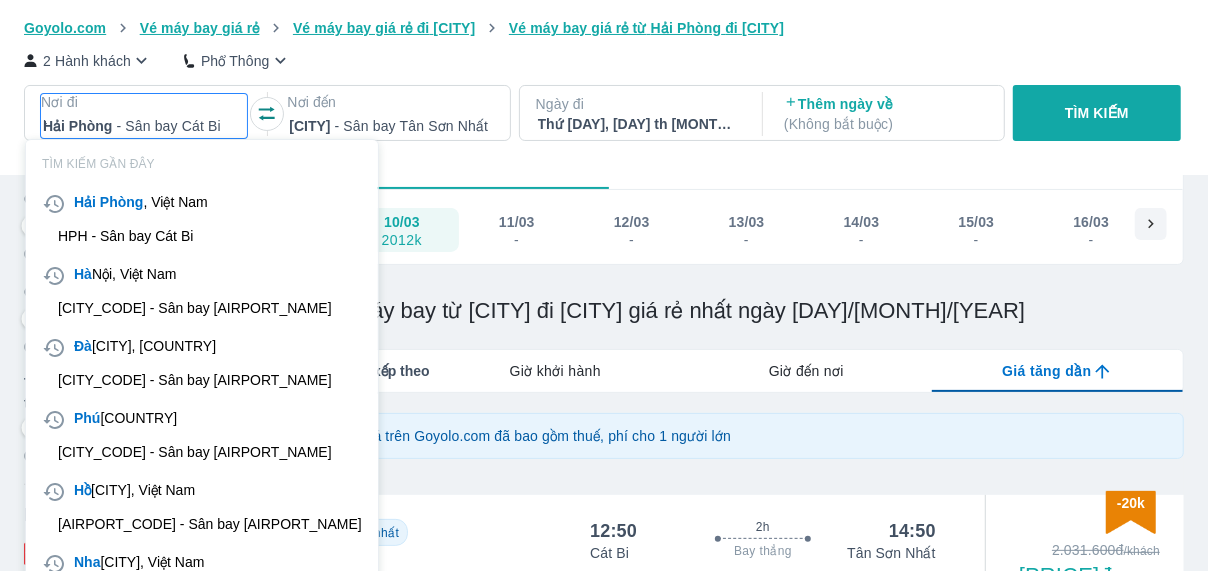 type on "[CITY]" 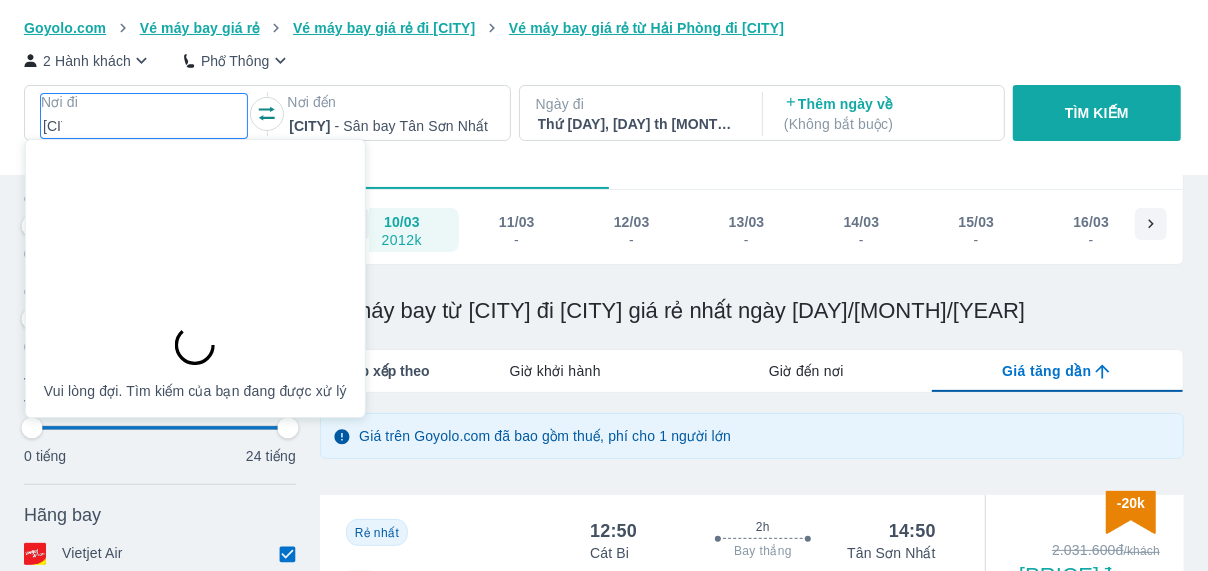 type on "97.9166666666667" 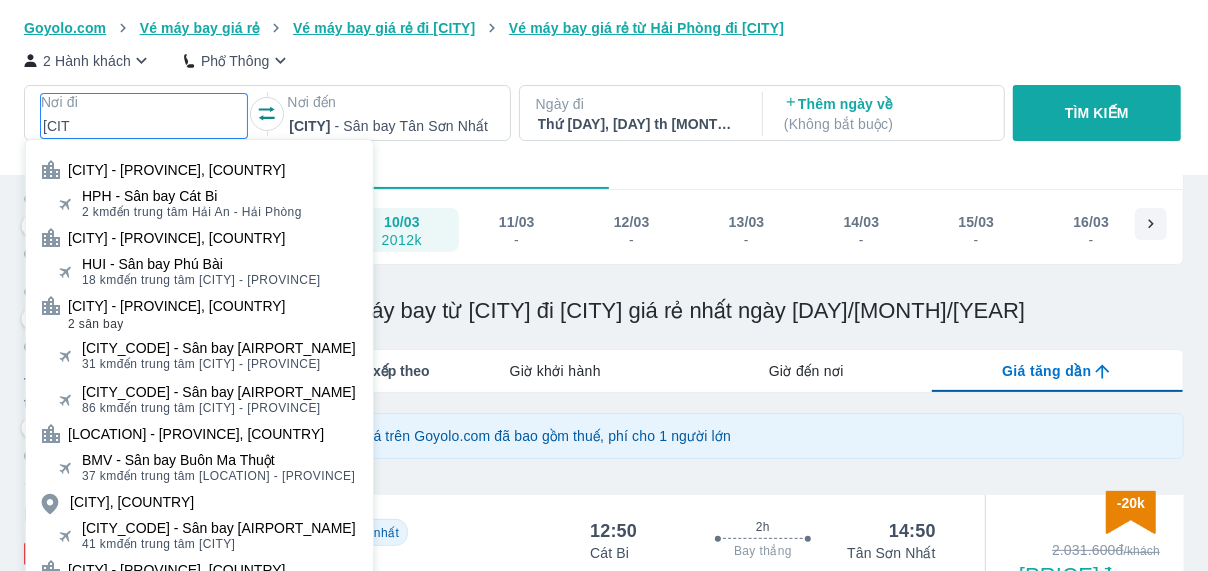 type on "[CITY]" 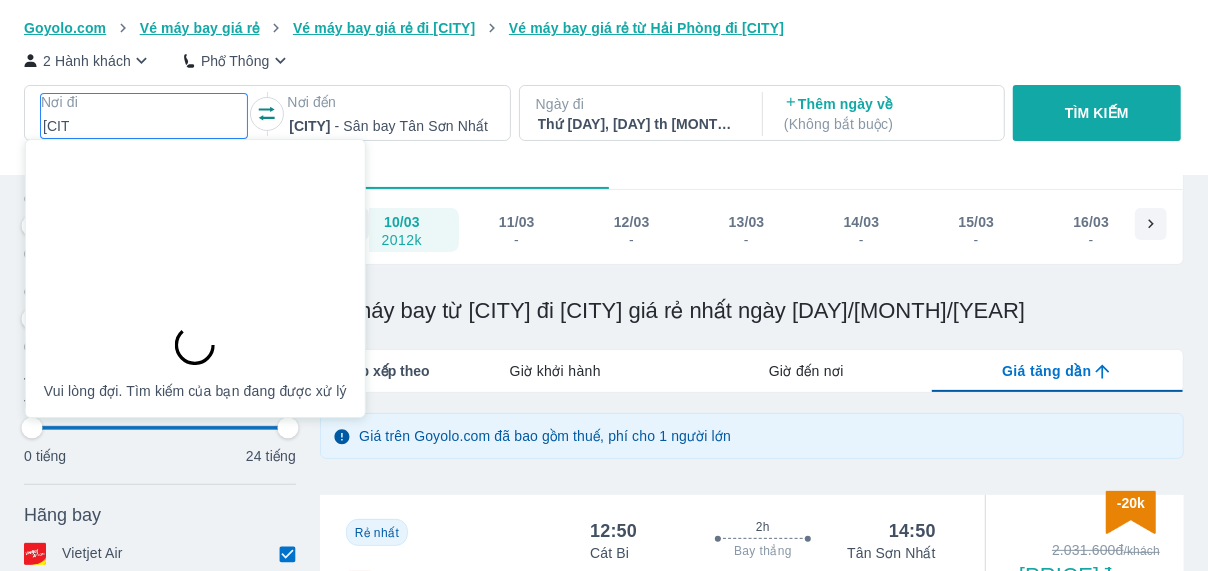 type on "97.9166666666667" 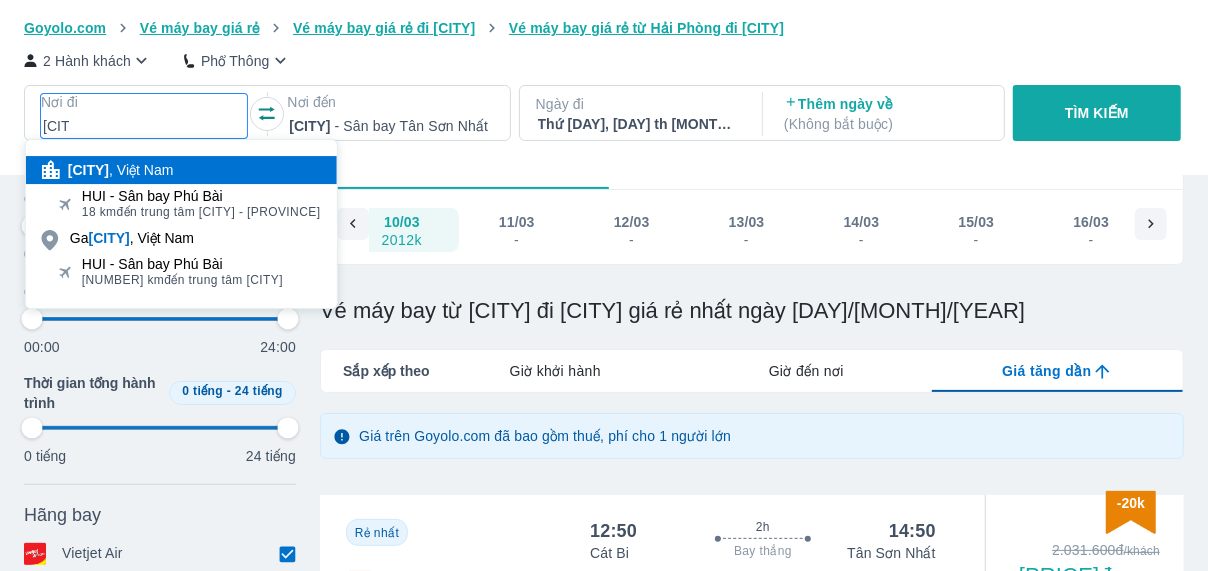 type on "[CITY]" 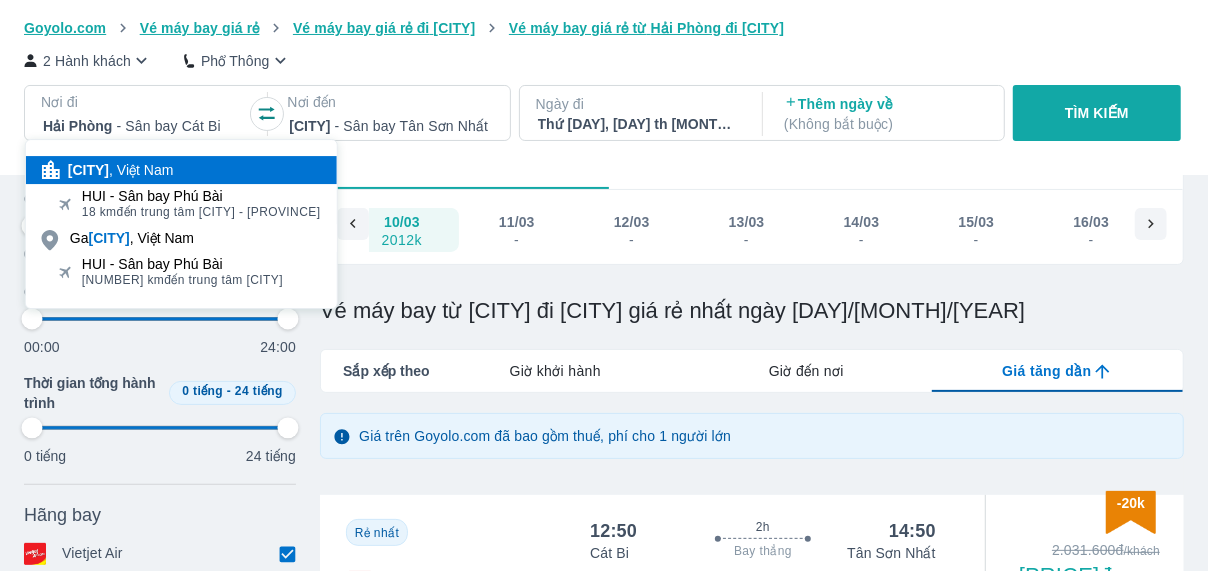 click on "[CITY], [COUNTRY]" at bounding box center [121, 170] 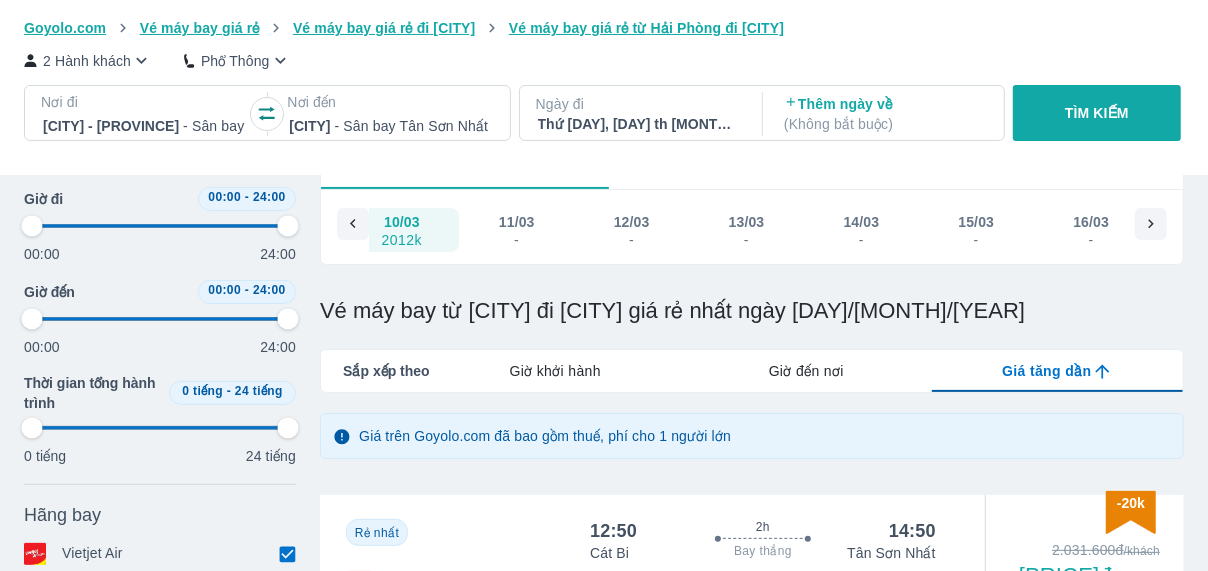 click on "2 Hành khách" at bounding box center [87, 61] 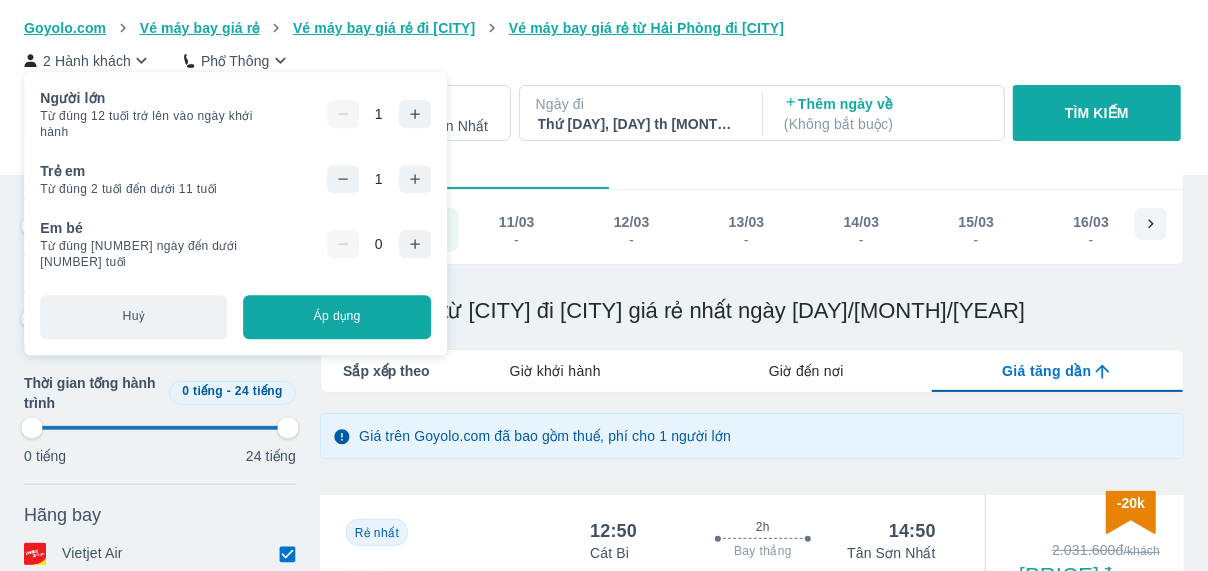 click on "1" at bounding box center [333, 179] 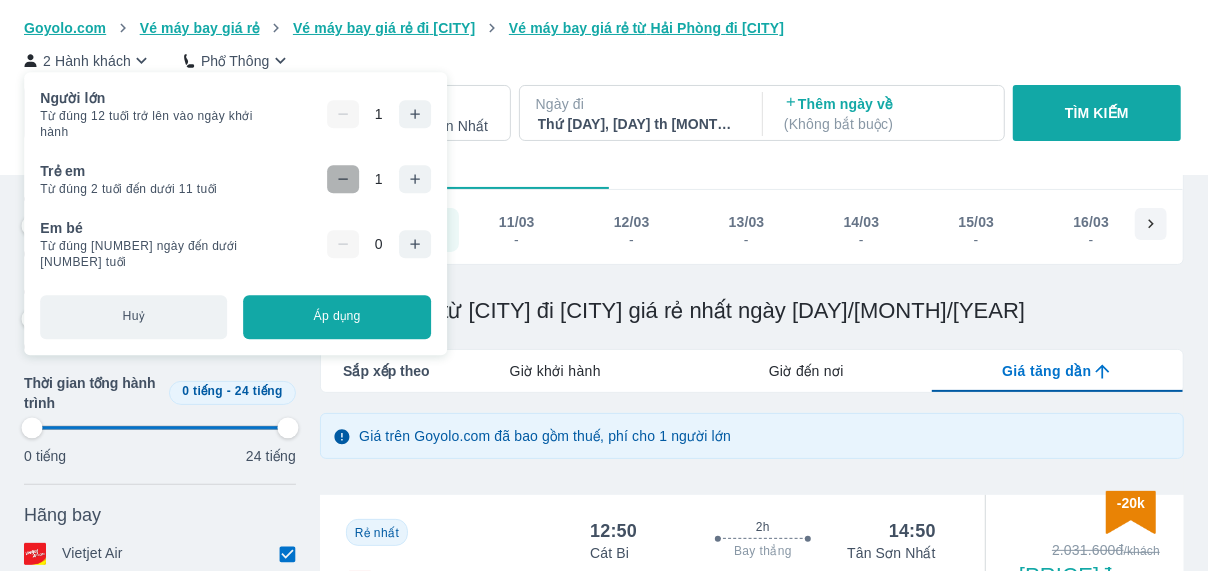 click 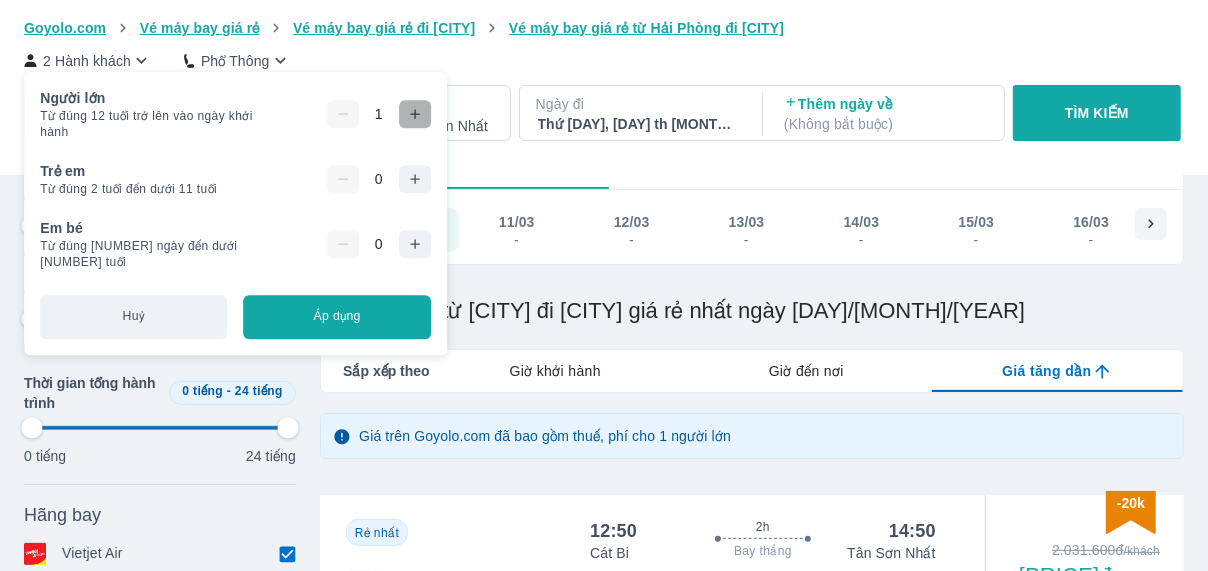 click 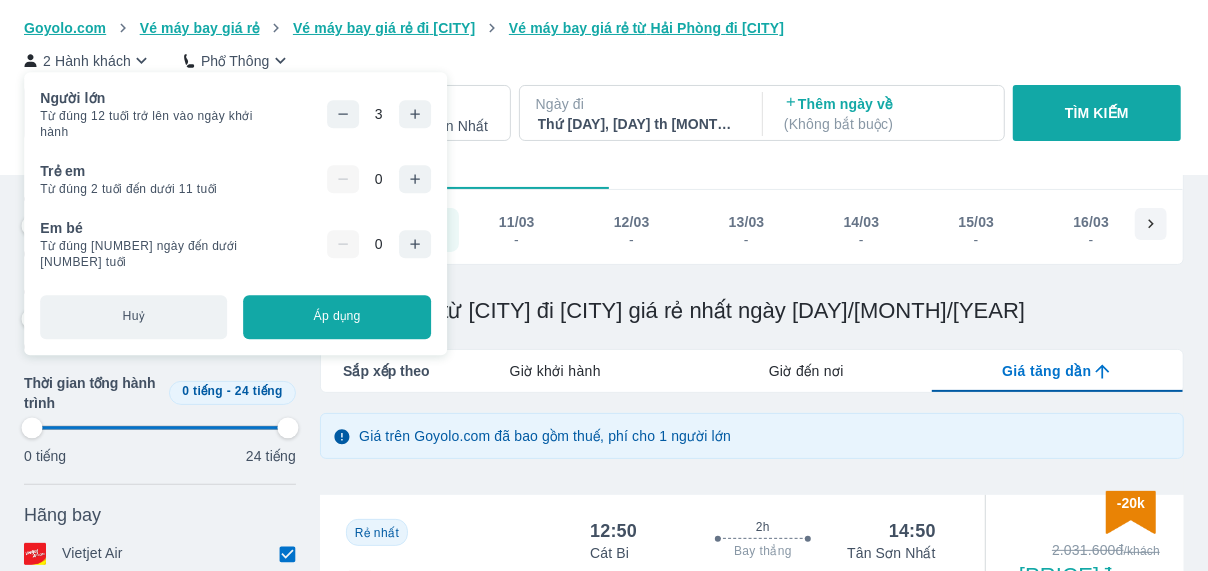 click 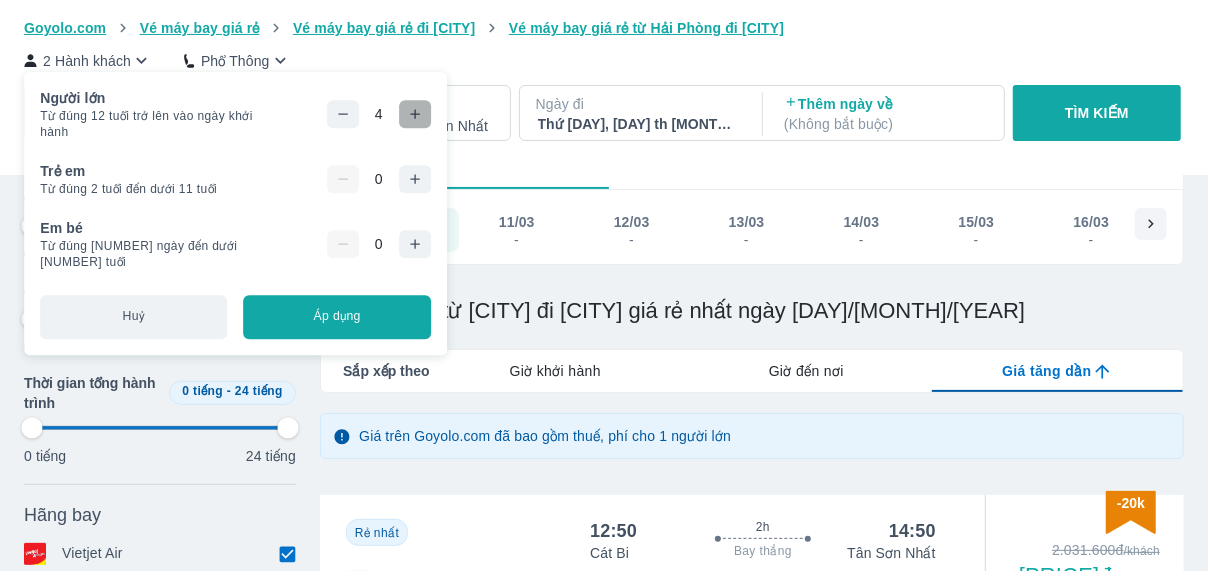 click 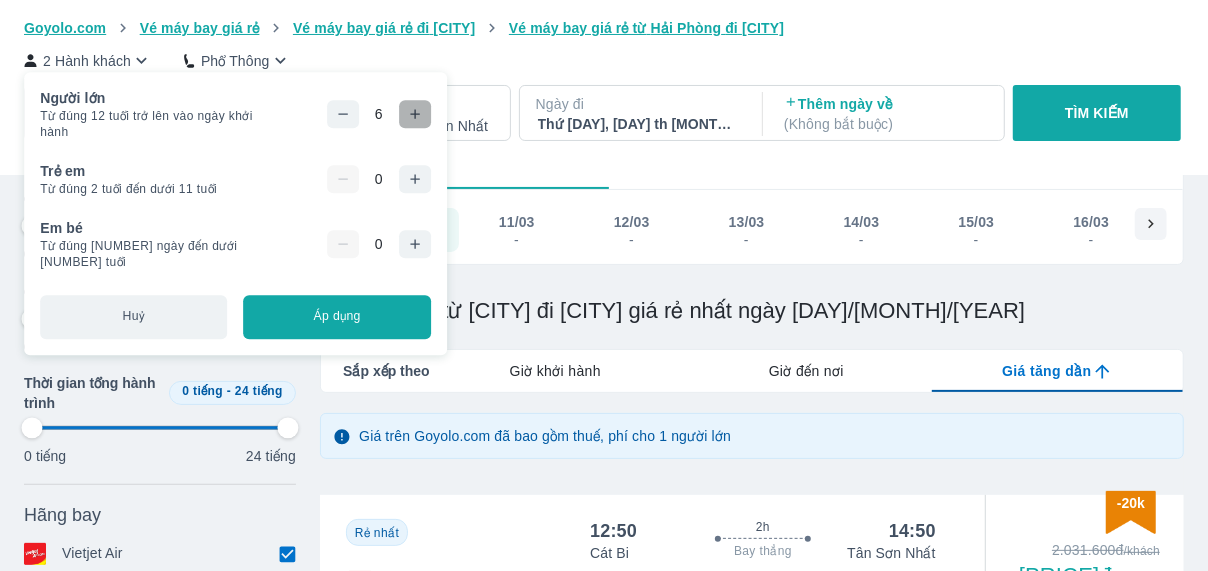 click 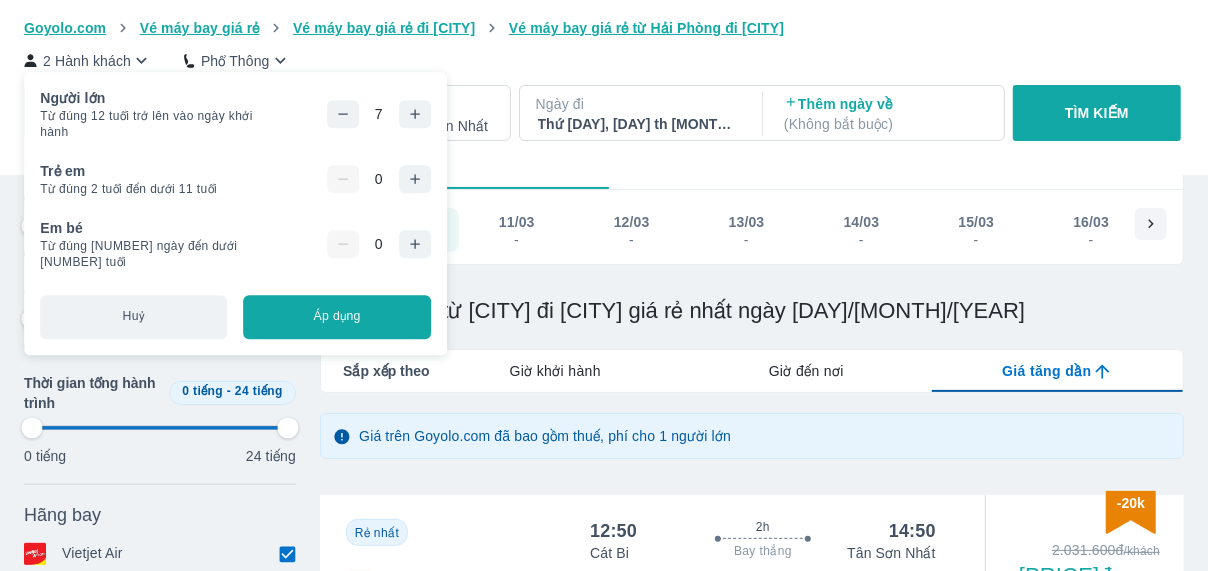 click 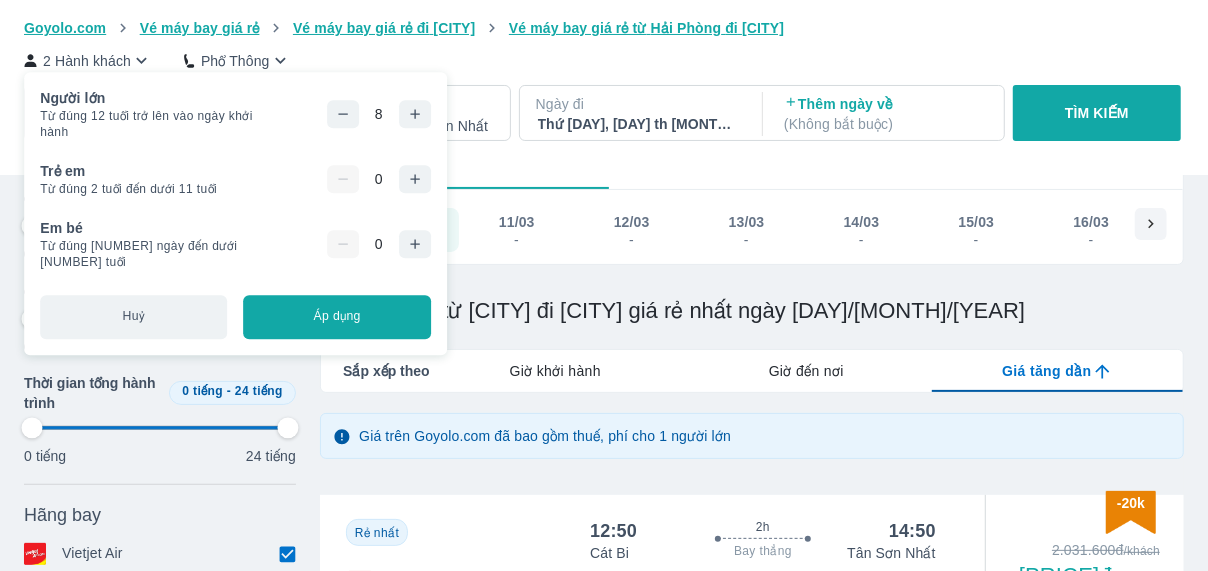 click 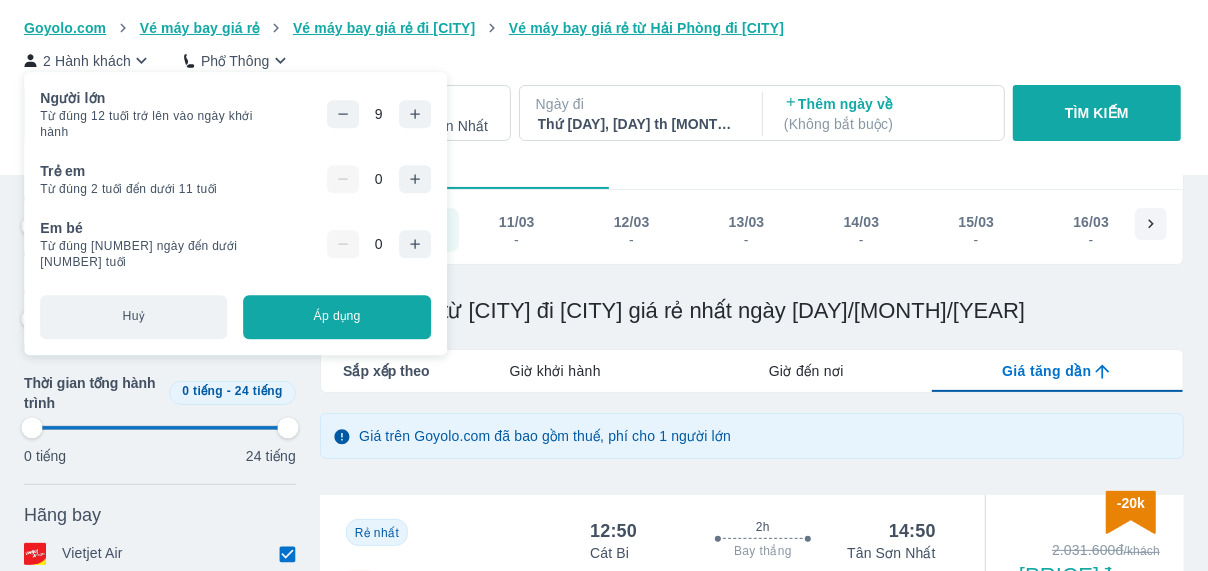 click on "Áp dụng" at bounding box center [337, 317] 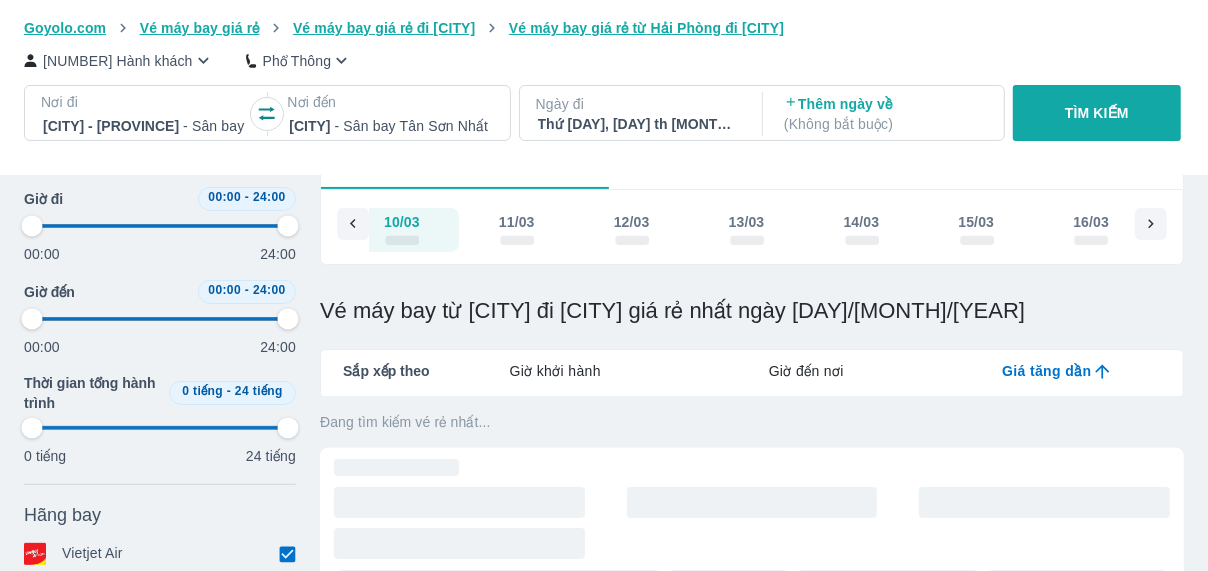 type on "97.9166666666667" 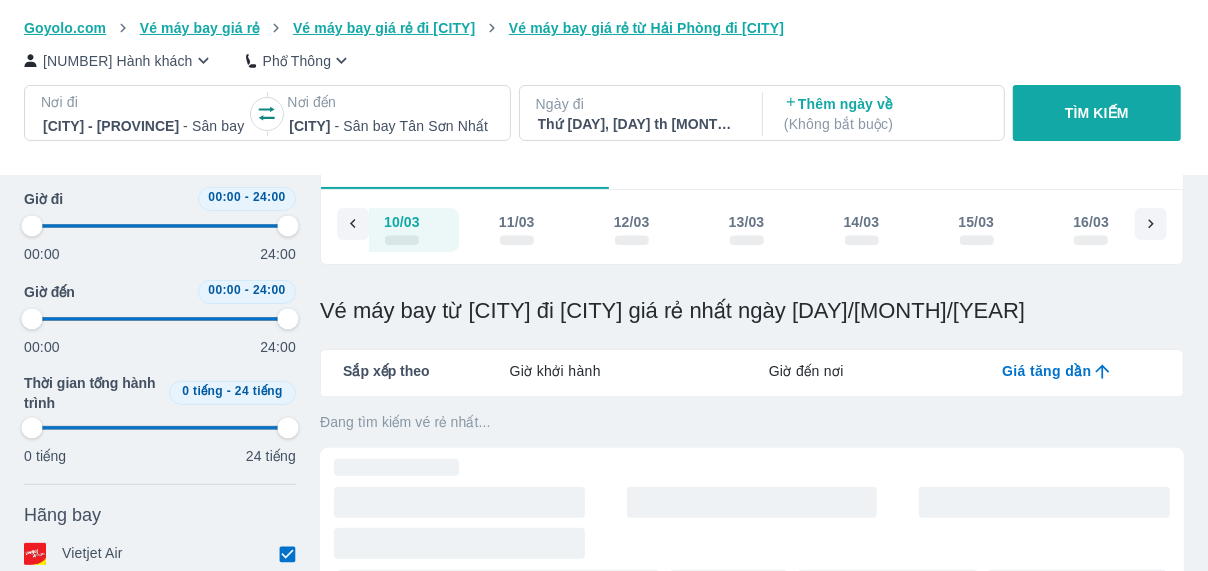 type on "97.9166666666667" 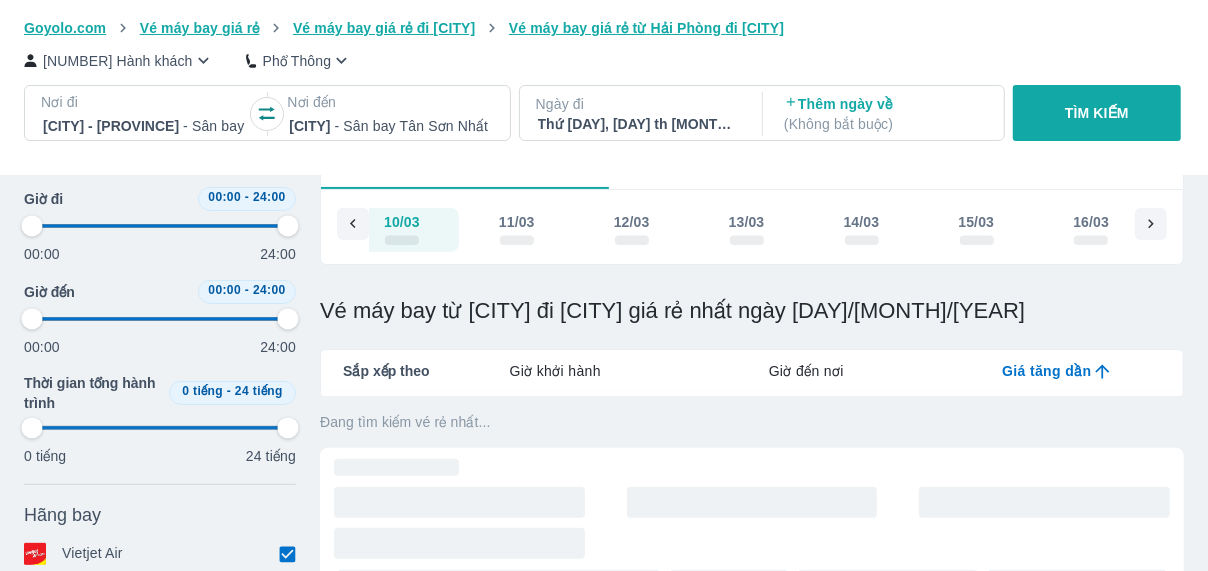 type on "97.9166666666667" 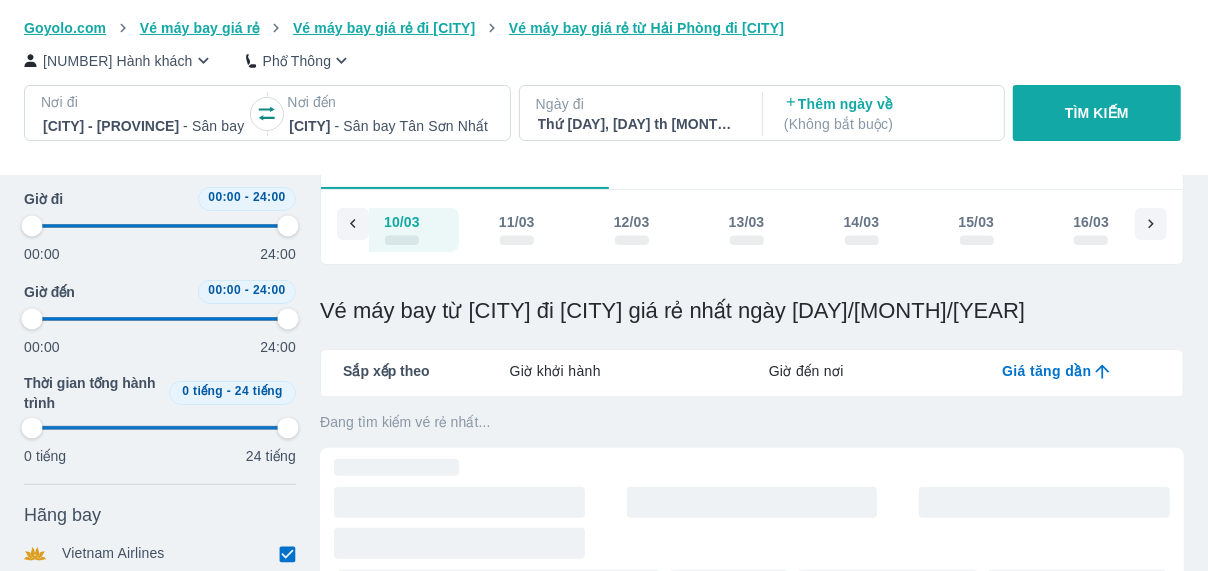 type on "97.9166666666667" 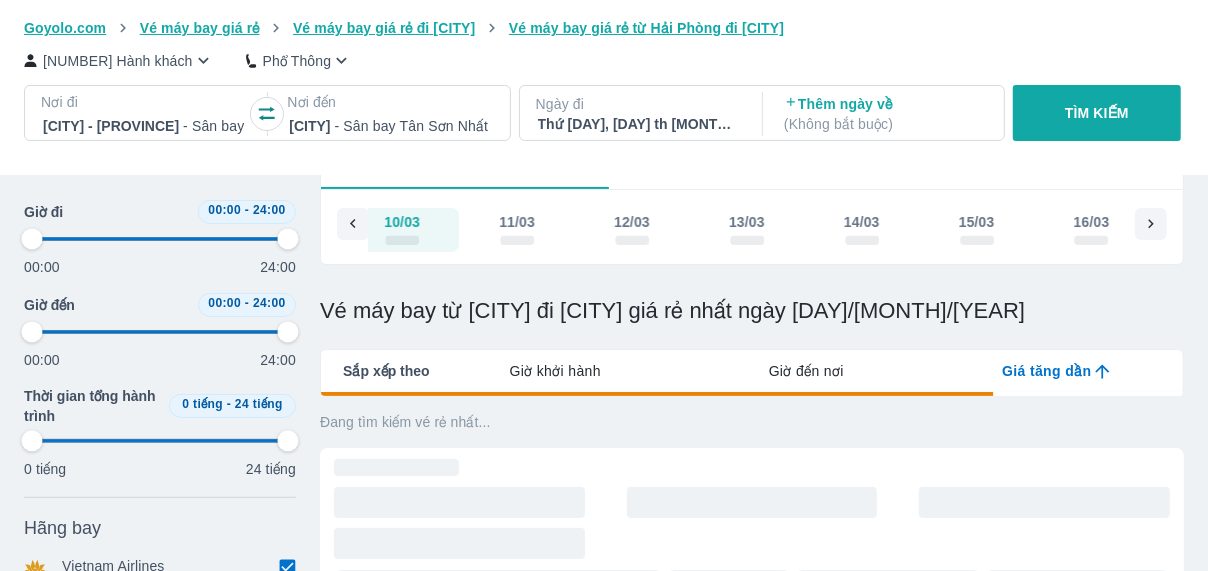 scroll, scrollTop: 15, scrollLeft: 0, axis: vertical 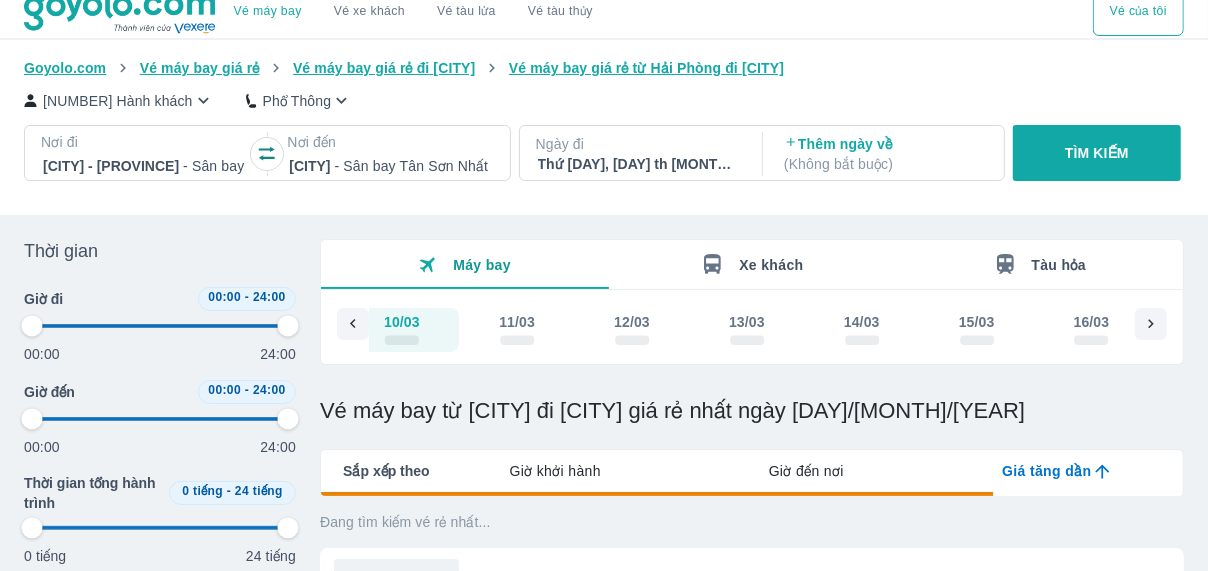 type on "97.9166666666667" 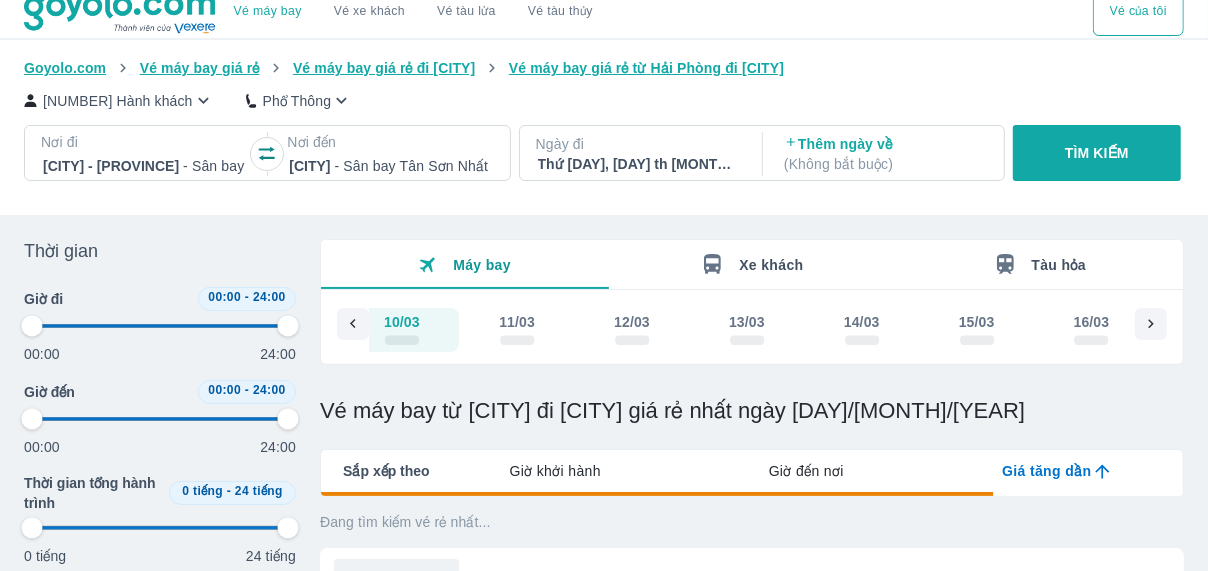 type on "97.9166666666667" 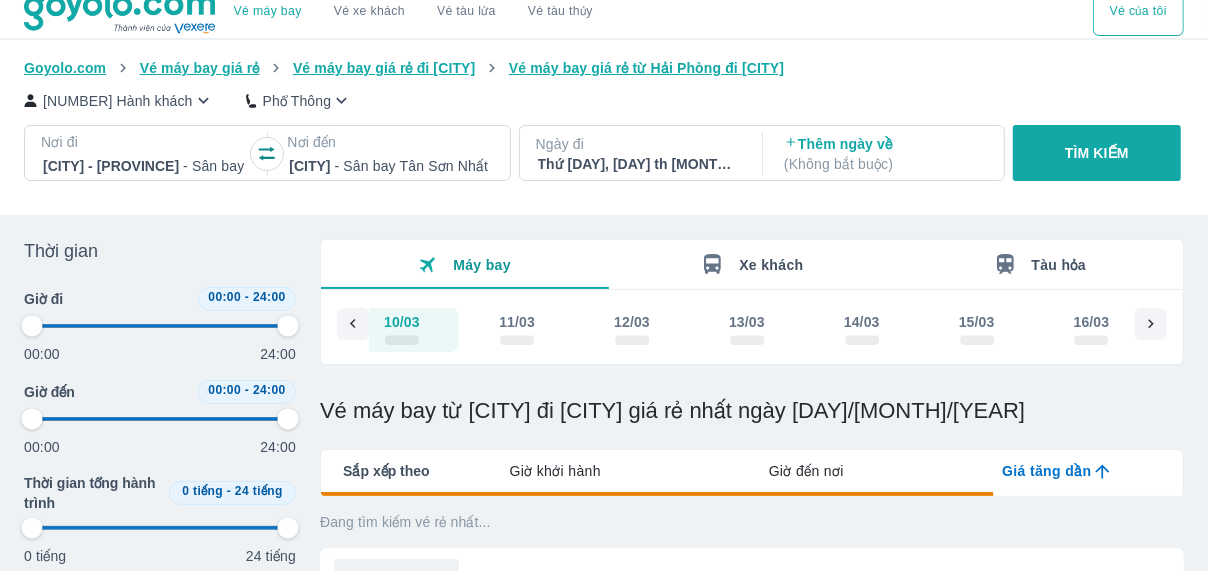 type on "97.9166666666667" 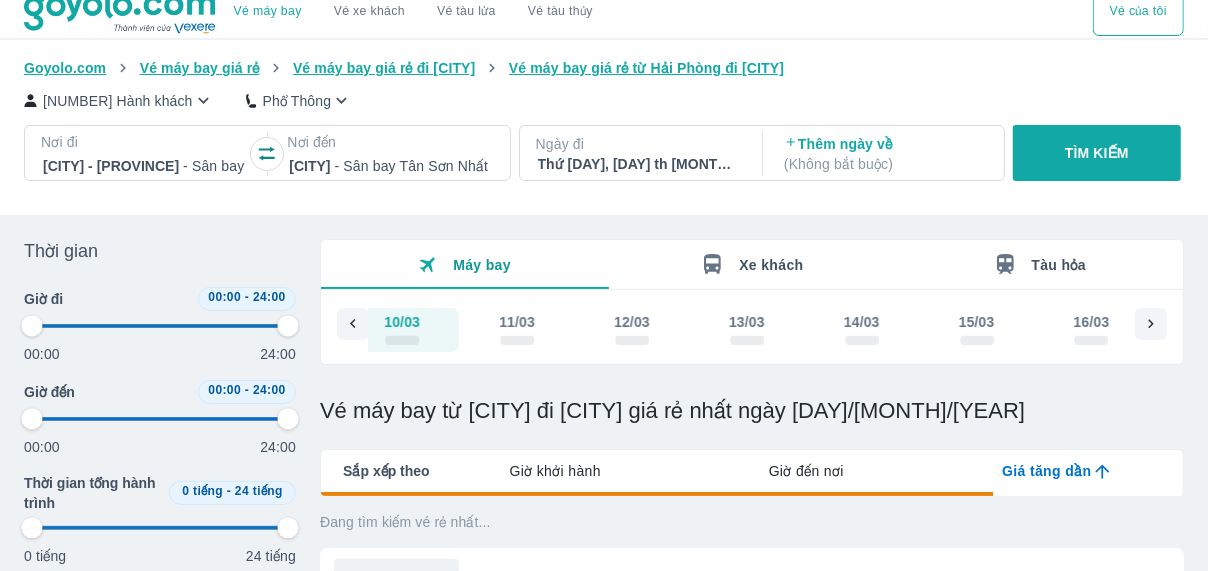 type on "97.9166666666667" 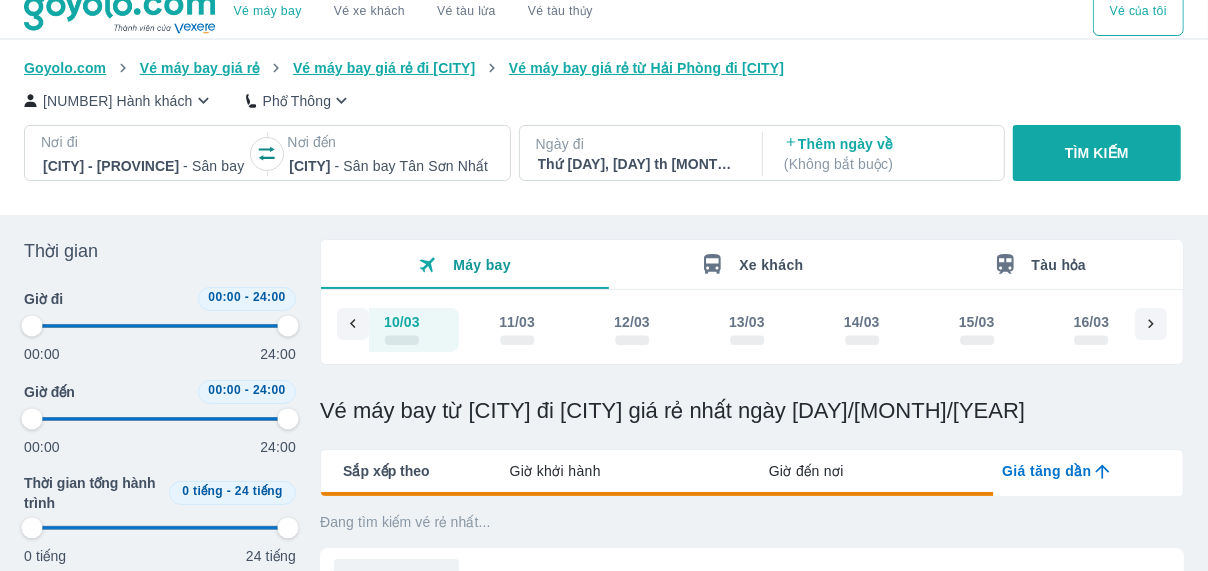 type on "97.9166666666667" 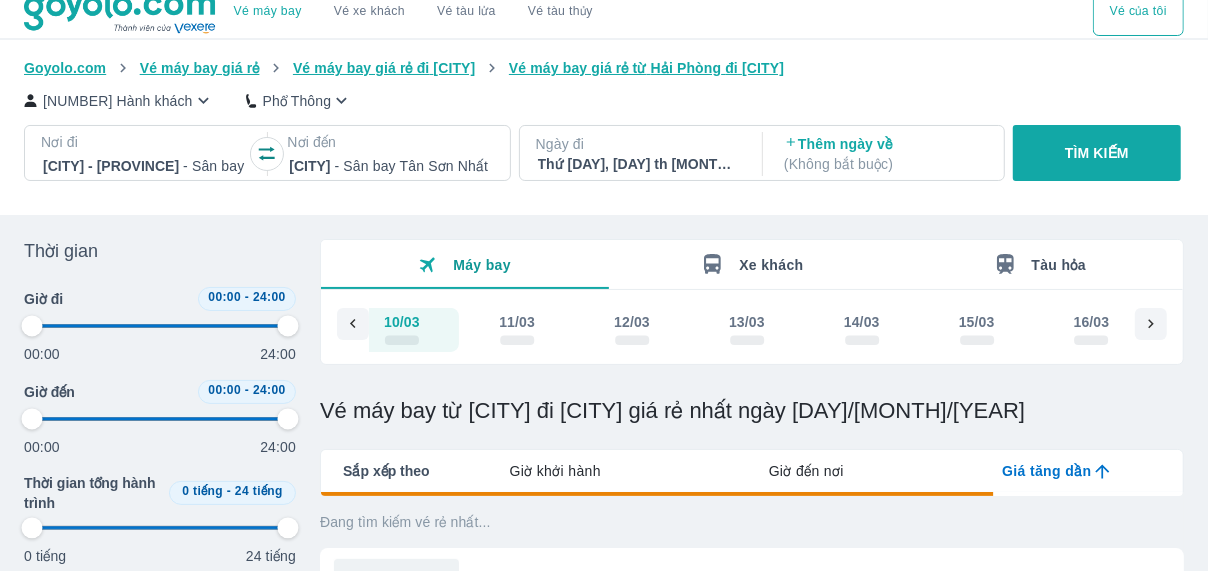 type on "97.9166666666667" 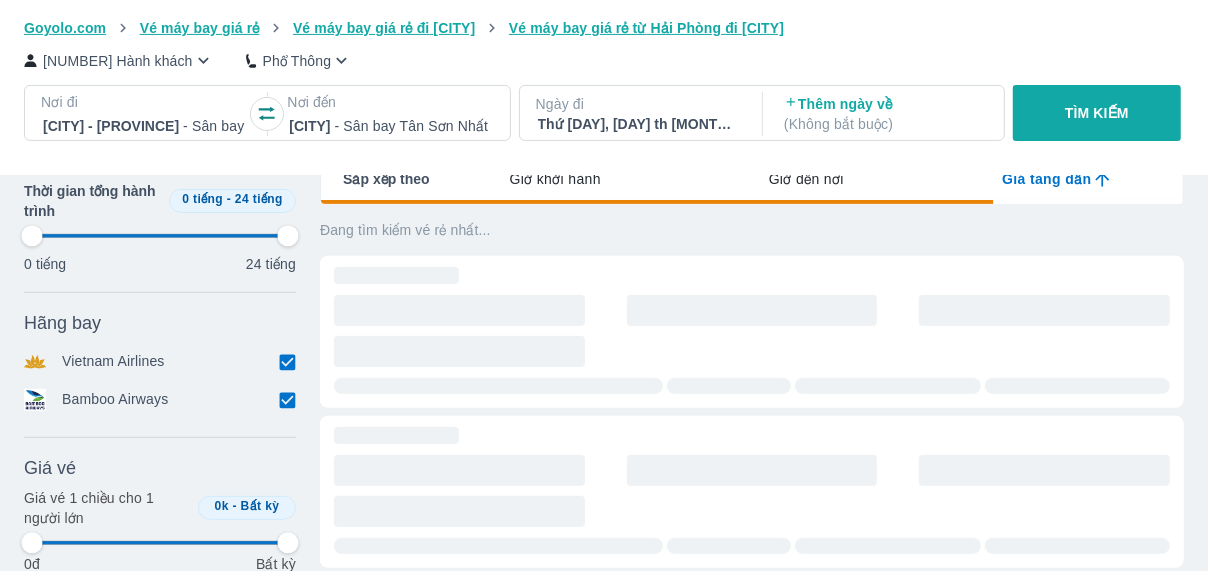 scroll, scrollTop: 308, scrollLeft: 0, axis: vertical 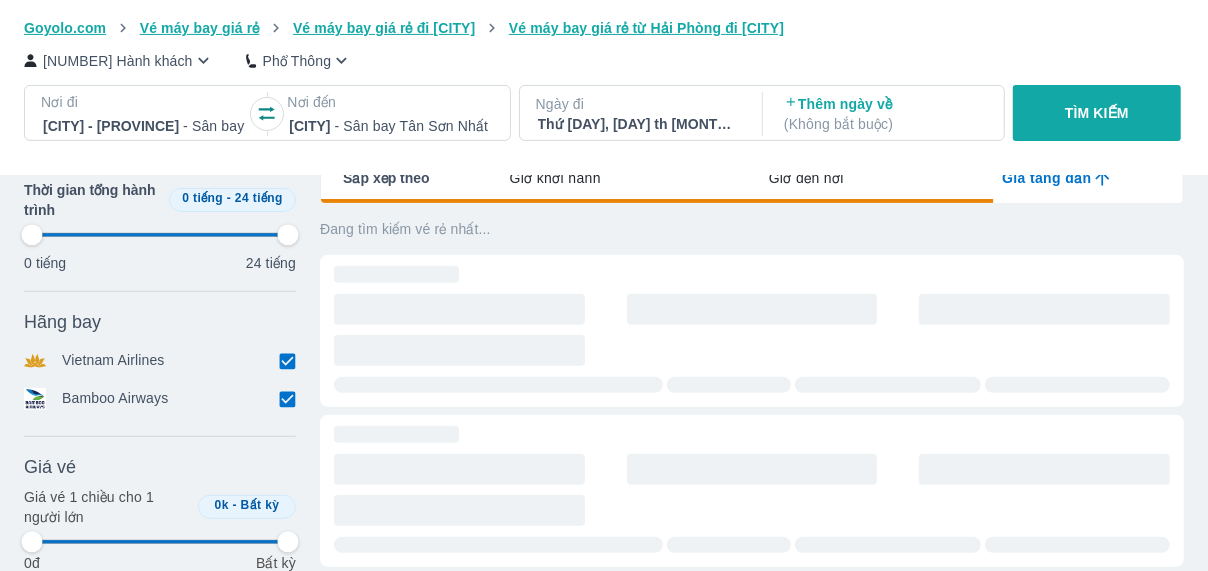 type on "97.9166666666667" 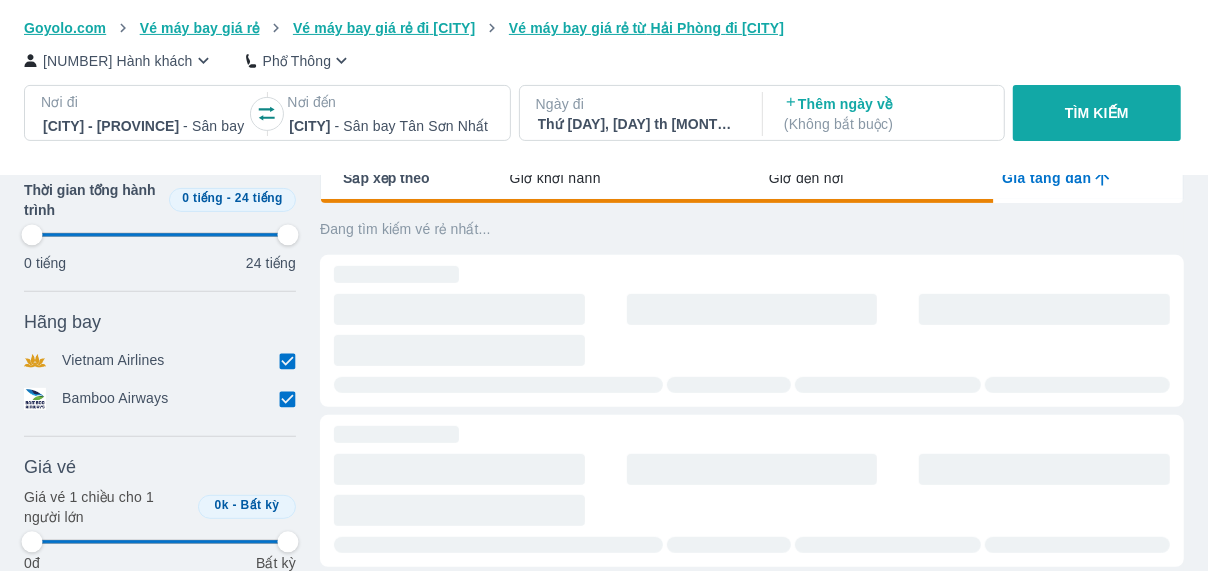 type on "97.9166666666667" 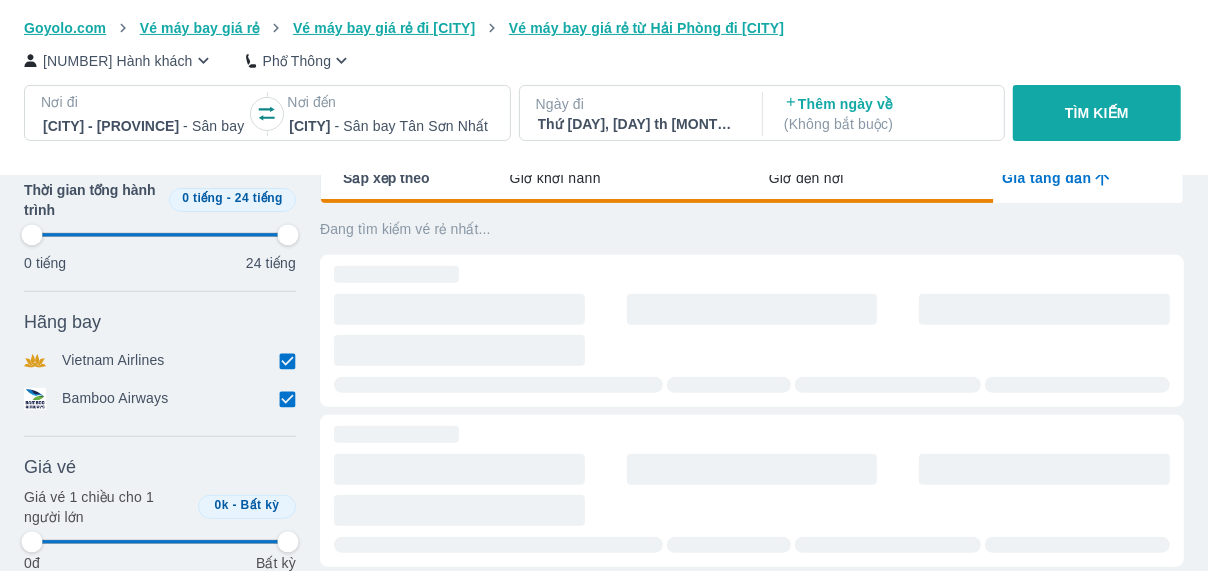 type on "97.9166666666667" 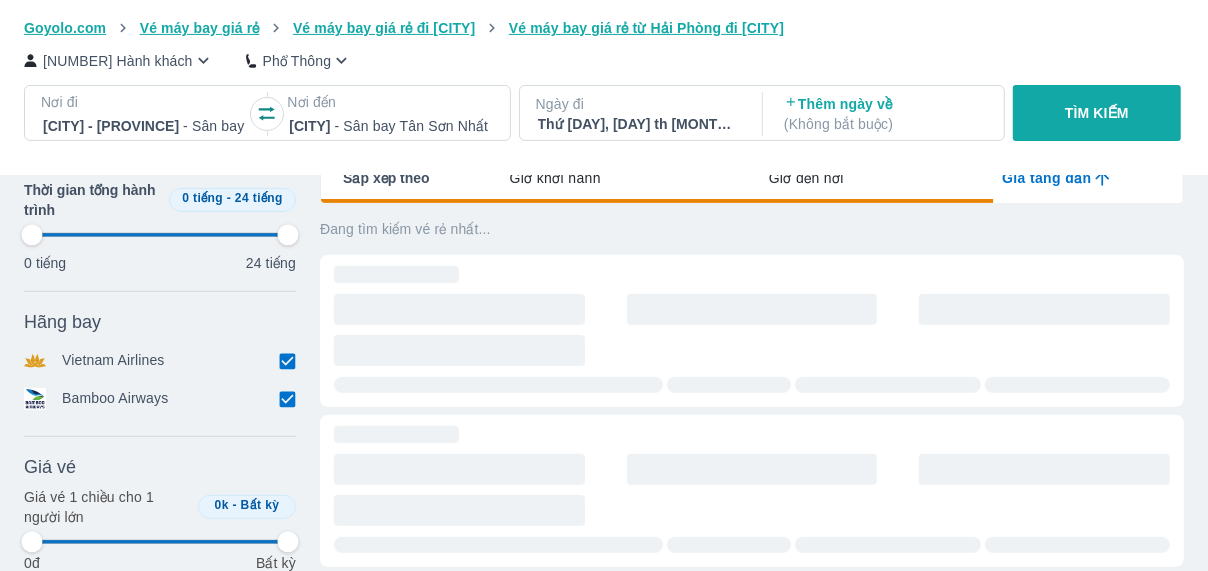 type on "97.9166666666667" 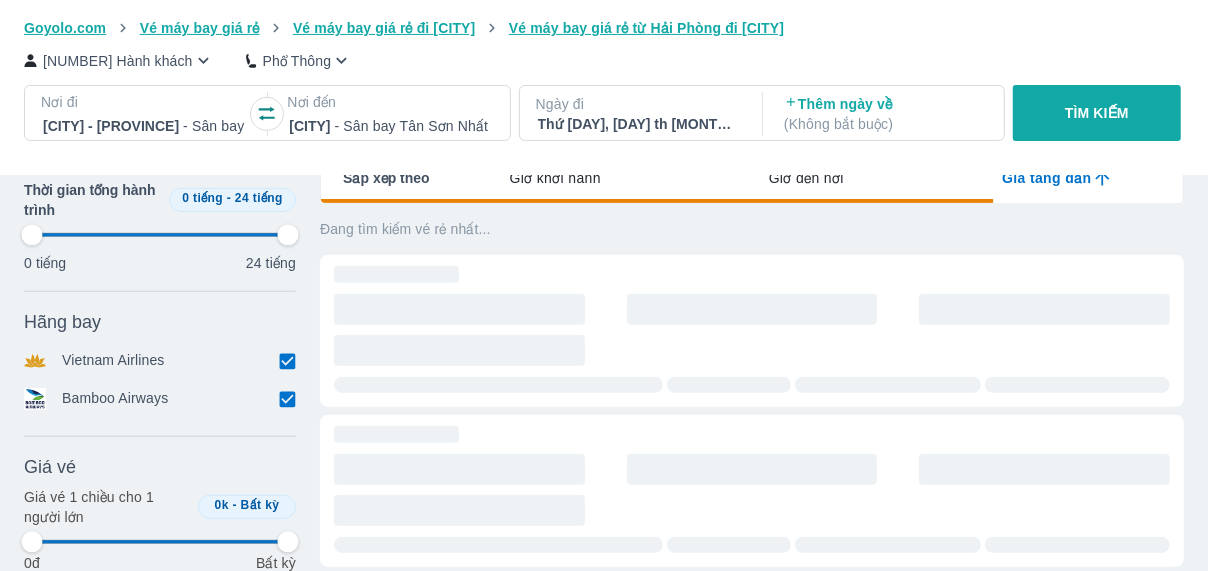 type on "97.9166666666667" 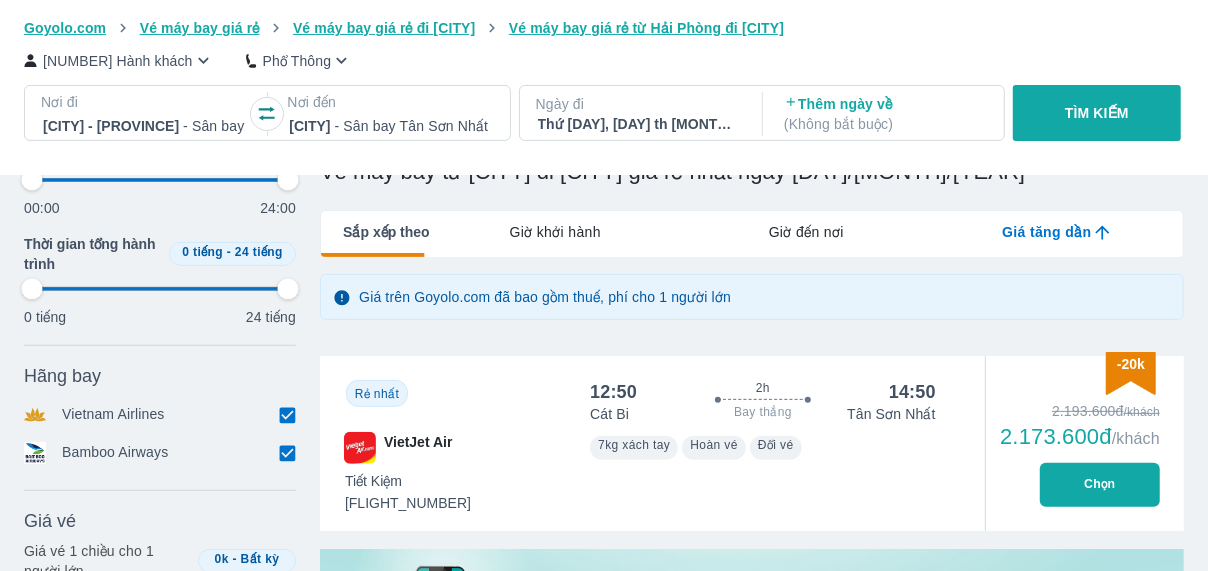 scroll, scrollTop: 405, scrollLeft: 0, axis: vertical 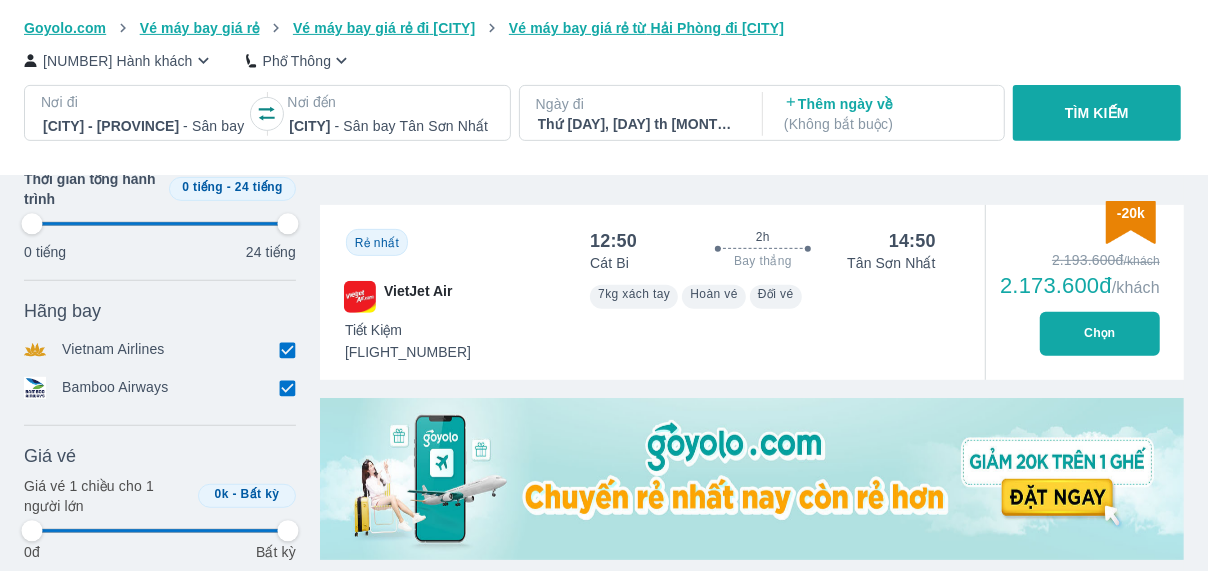 type on "97.9166666666667" 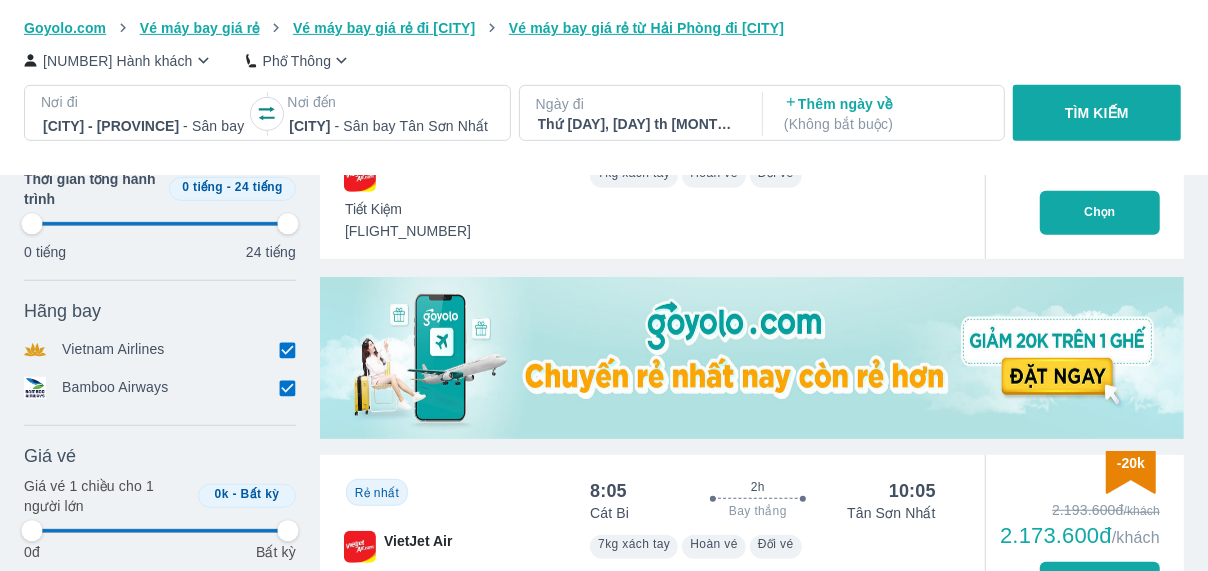 type on "97.9166666666667" 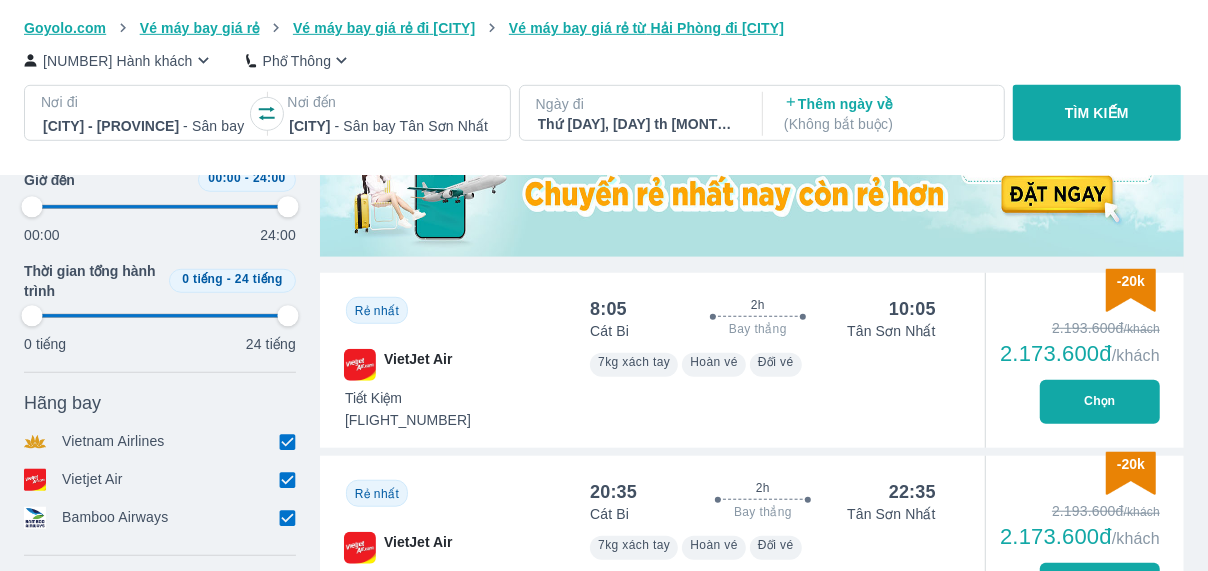 type on "97.9166666666667" 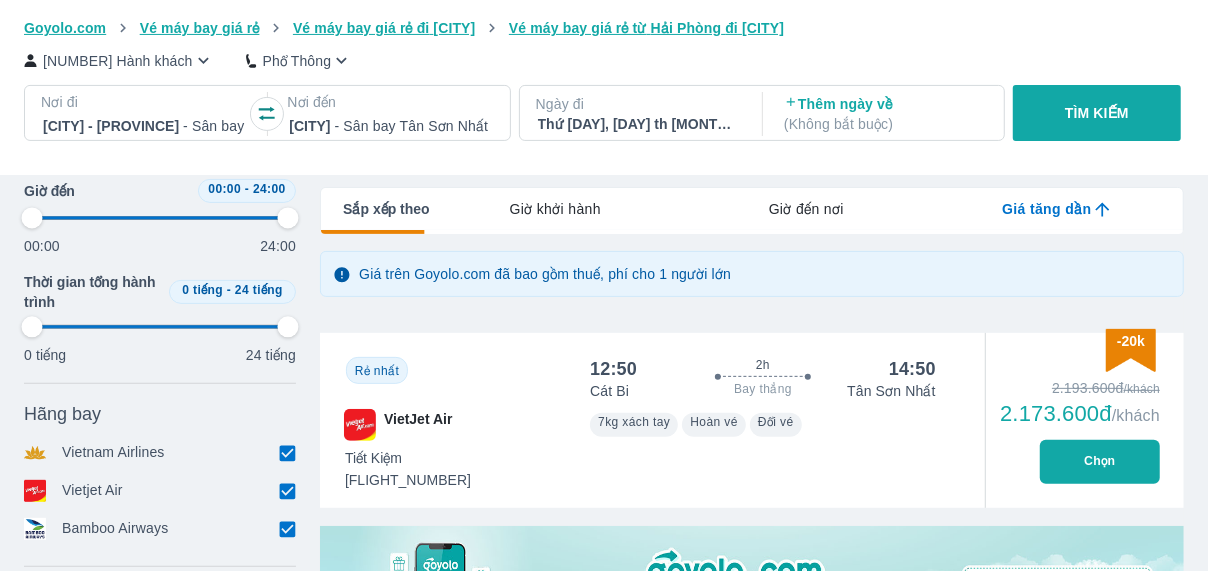 type on "97.9166666666667" 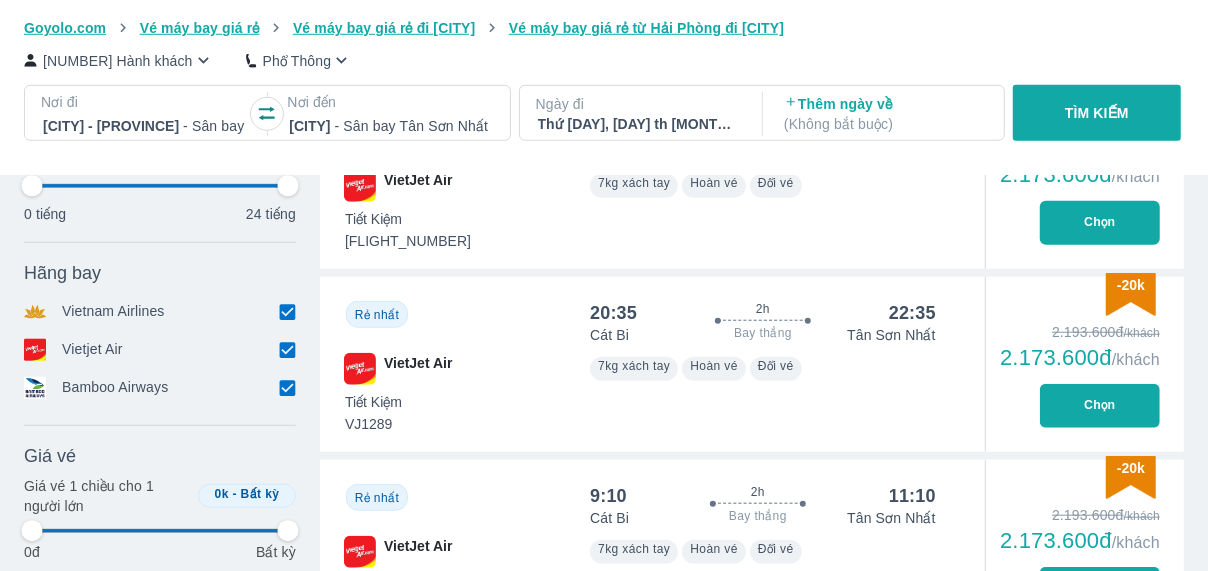 type on "97.9166666666667" 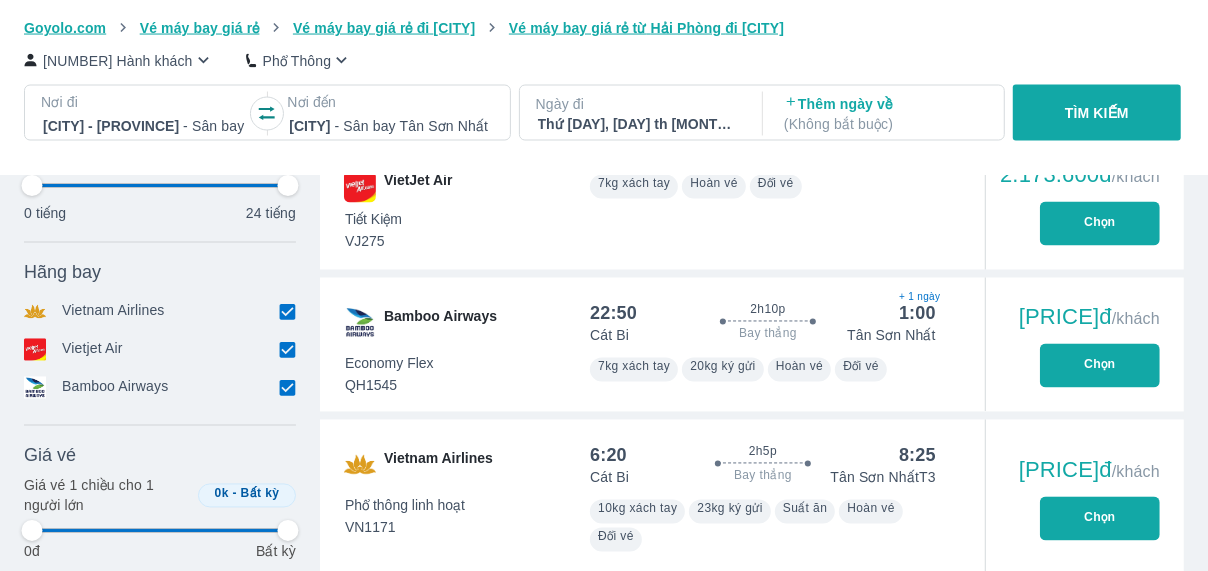 type on "97.9166666666667" 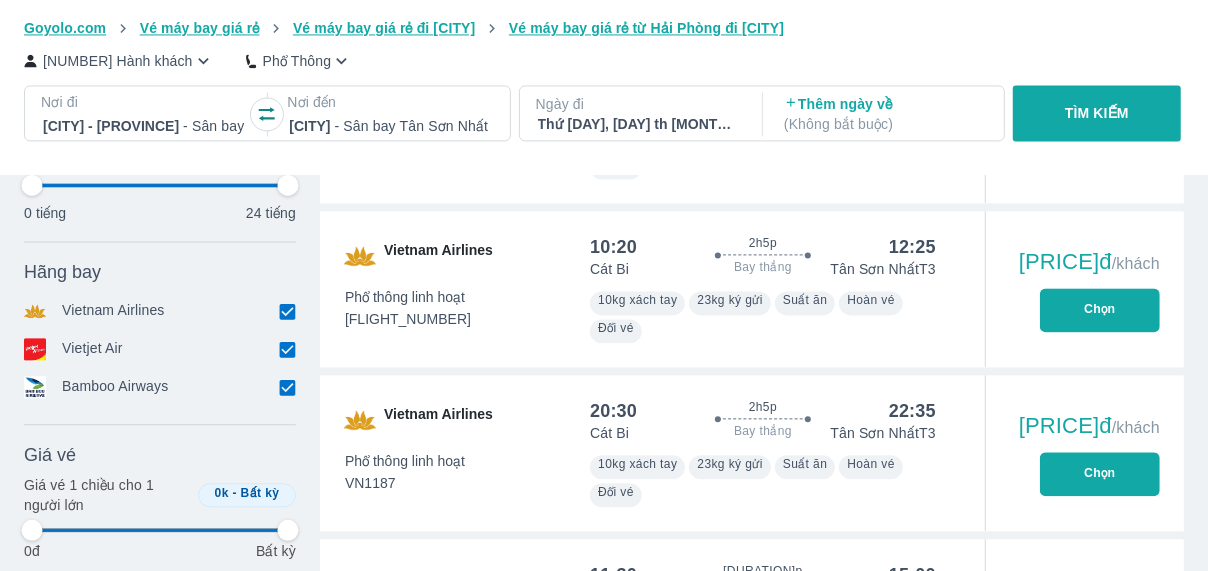 type on "97.9166666666667" 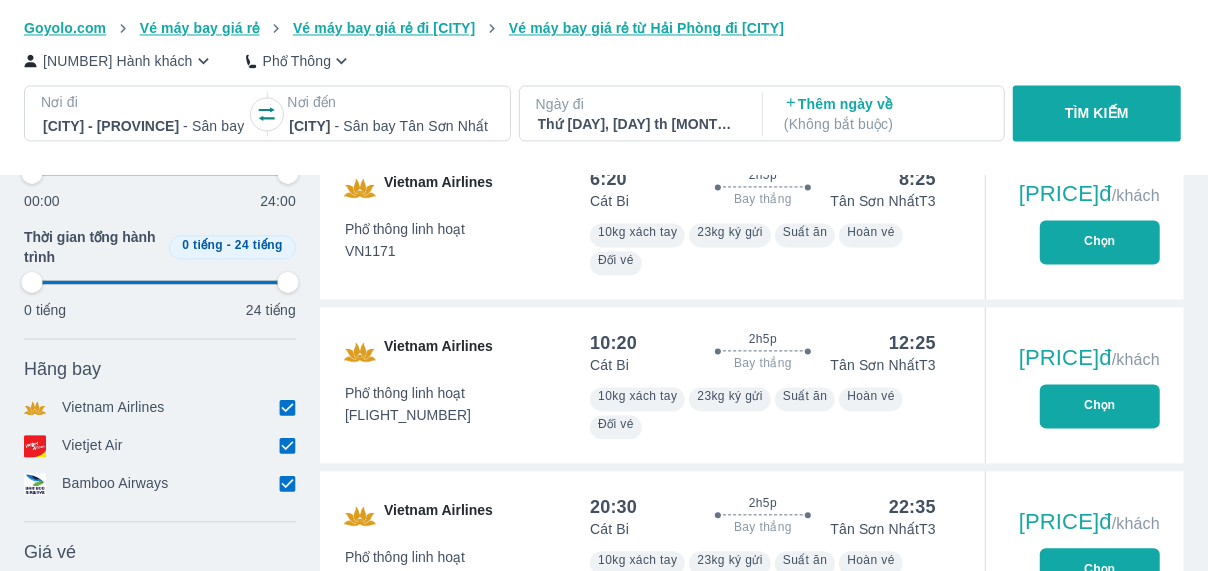 type on "97.9166666666667" 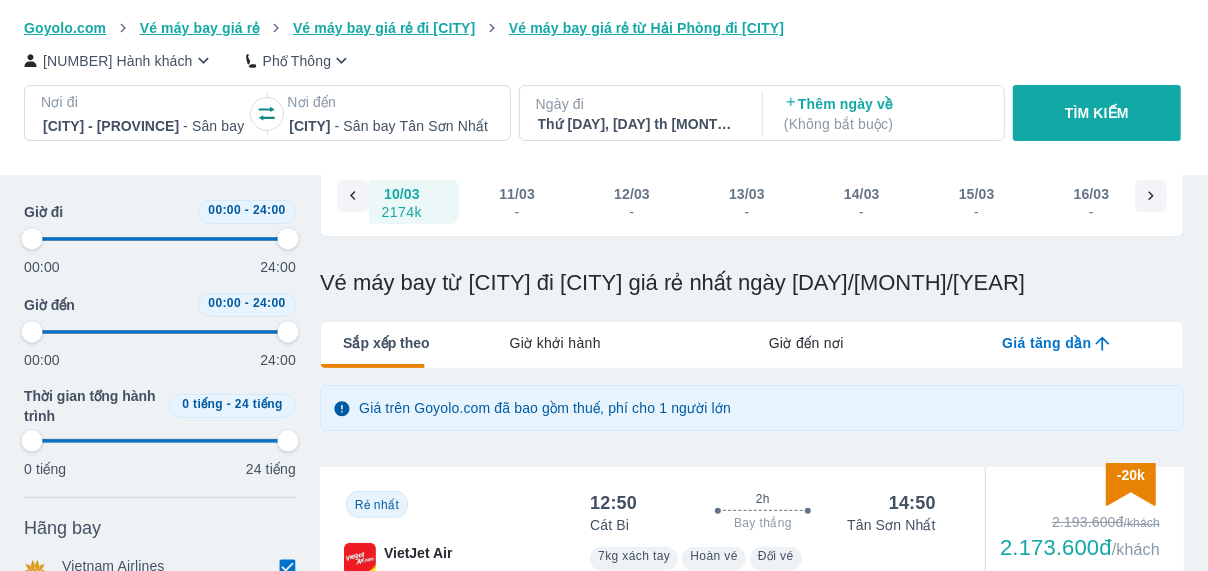 type on "97.9166666666667" 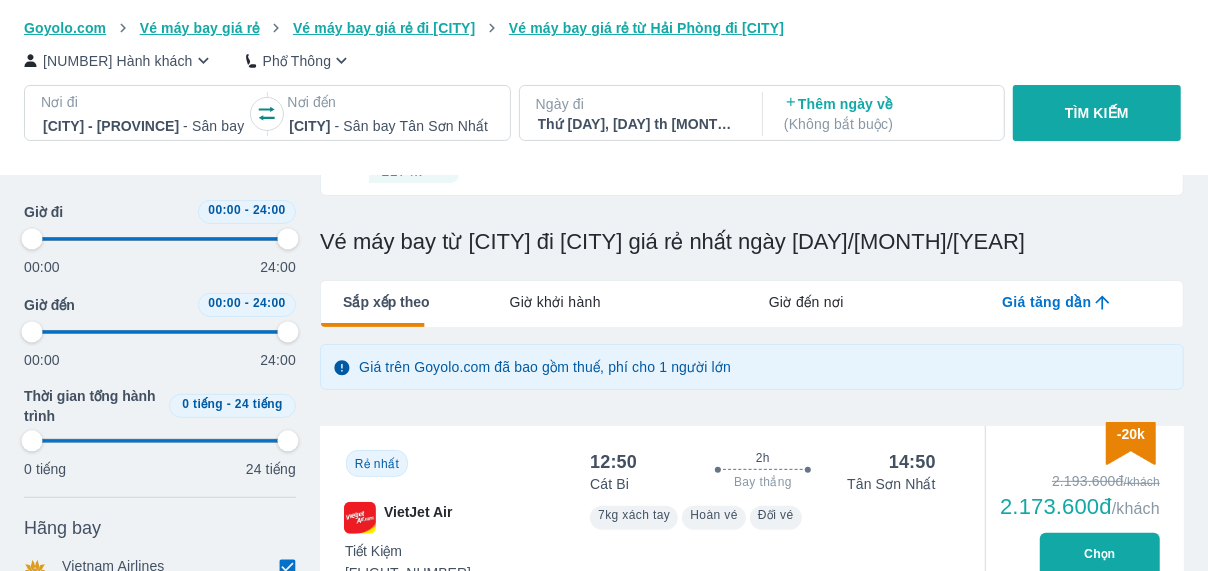 type on "97.9166666666667" 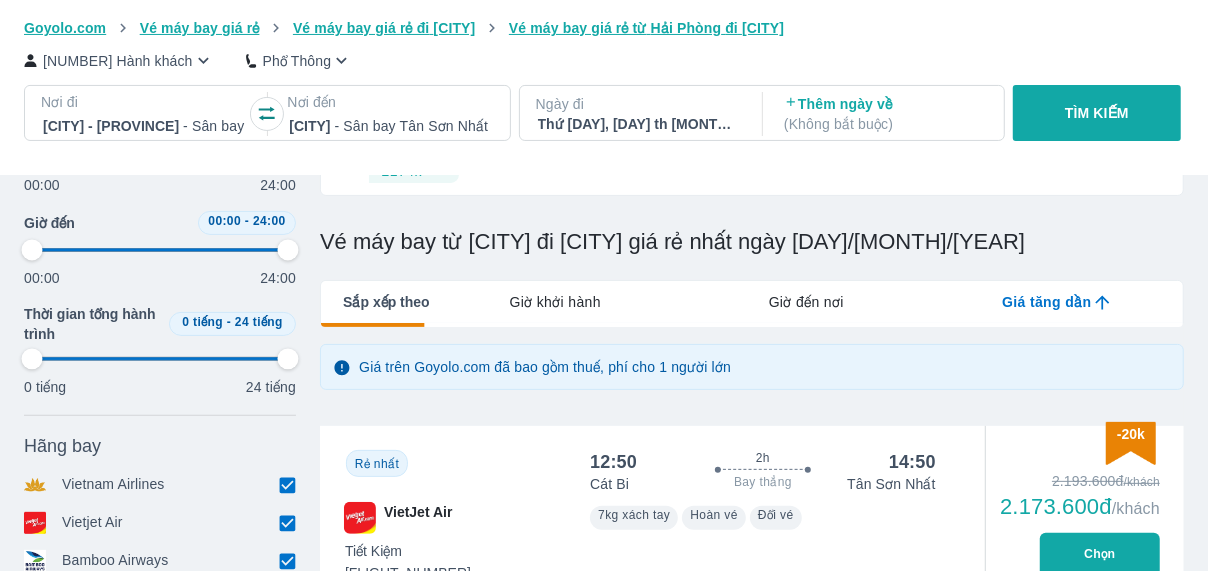 type on "97.9166666666667" 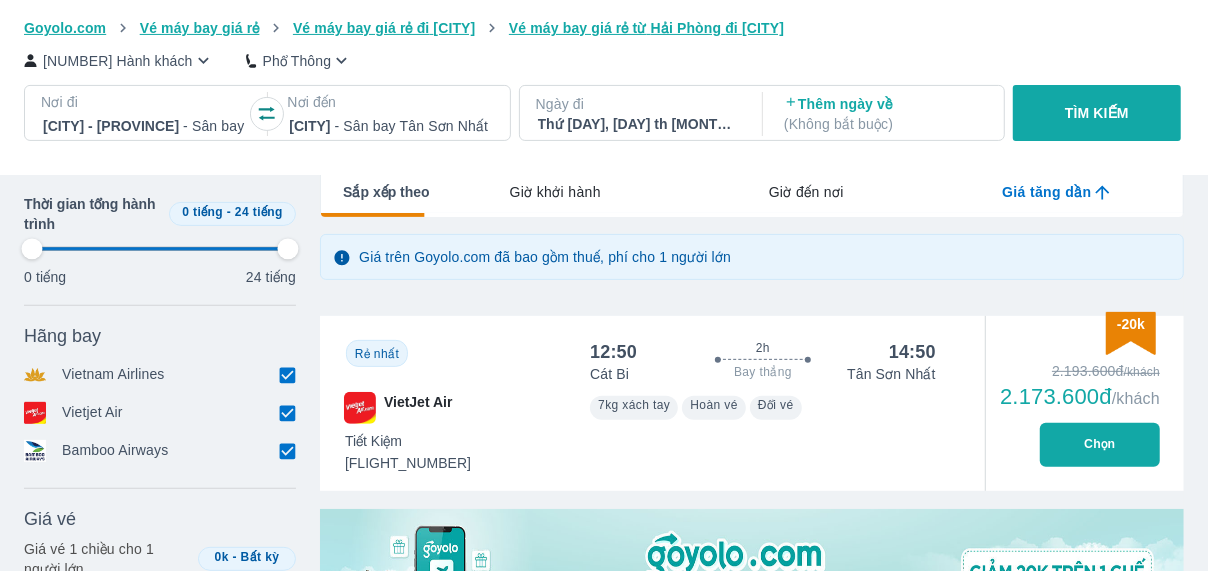 scroll, scrollTop: 328, scrollLeft: 0, axis: vertical 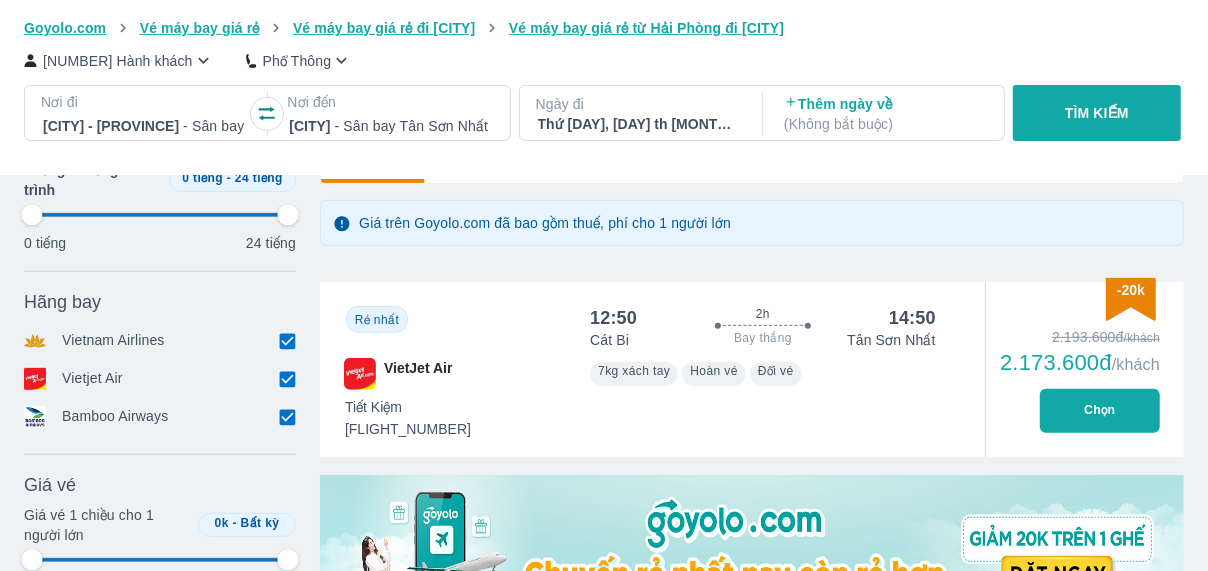 type on "97.9166666666667" 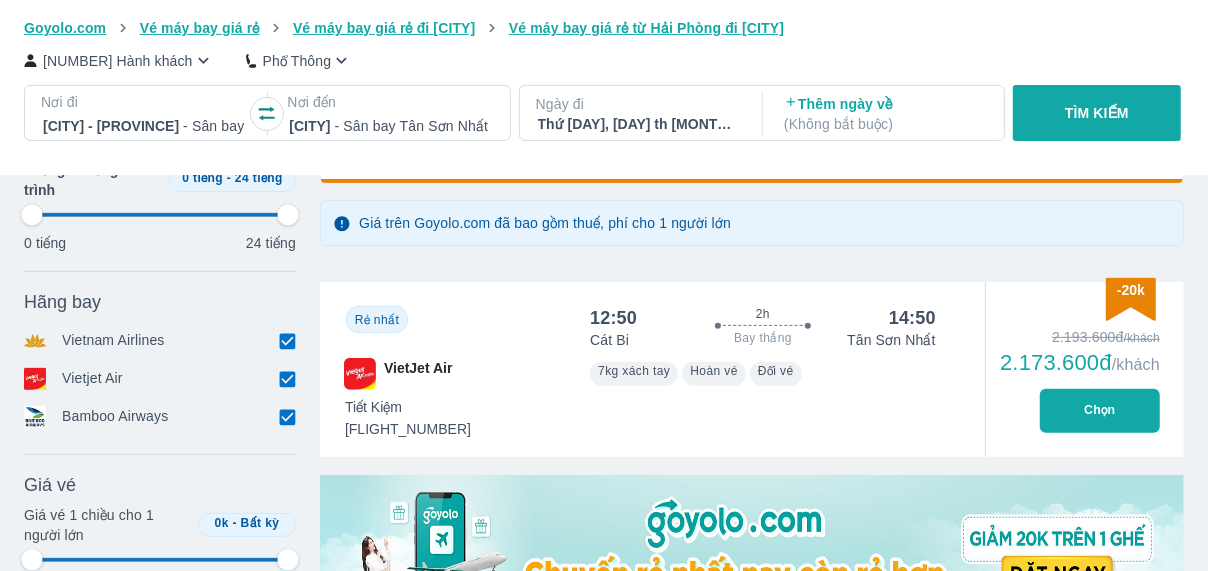 type on "97.9166666666667" 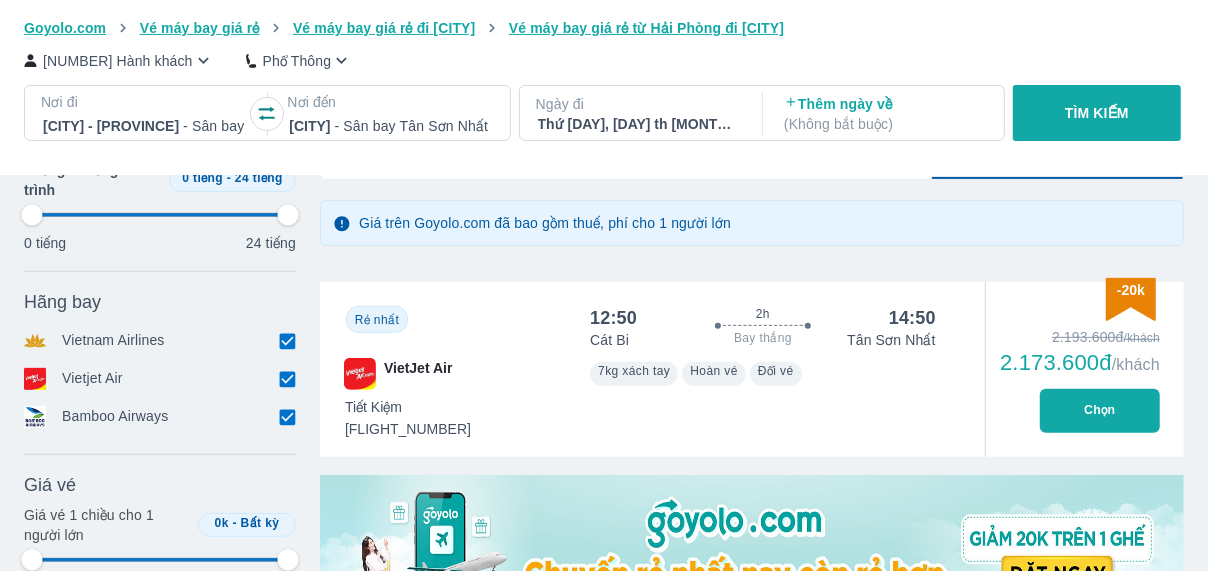 type on "97.9166666666667" 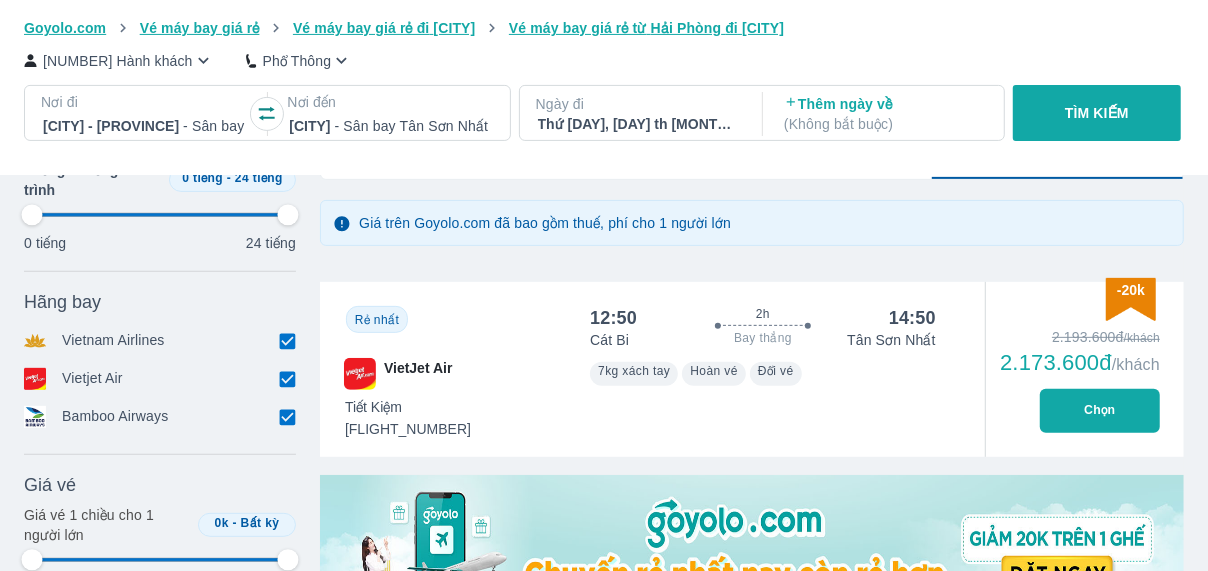type on "97.9166666666667" 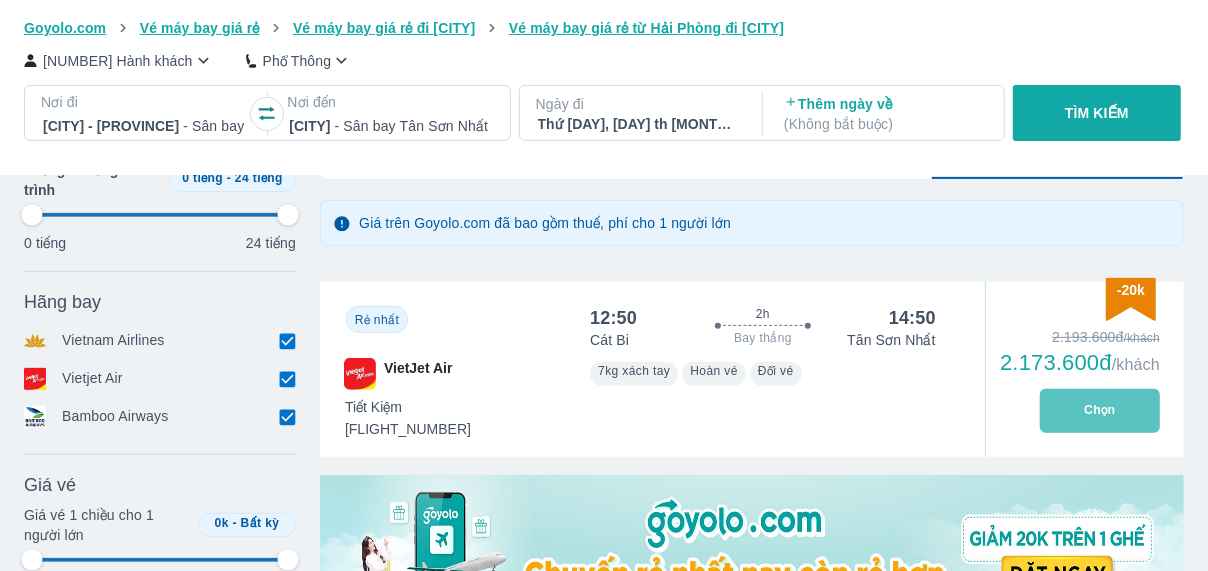 click on "Chọn" at bounding box center [1100, 411] 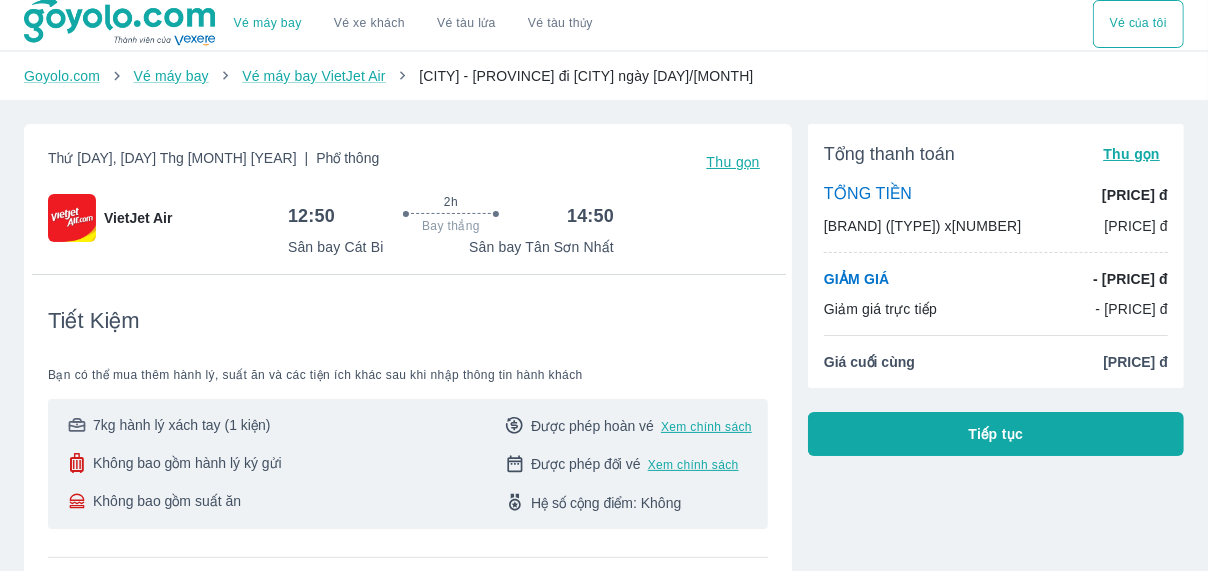 scroll, scrollTop: 0, scrollLeft: 0, axis: both 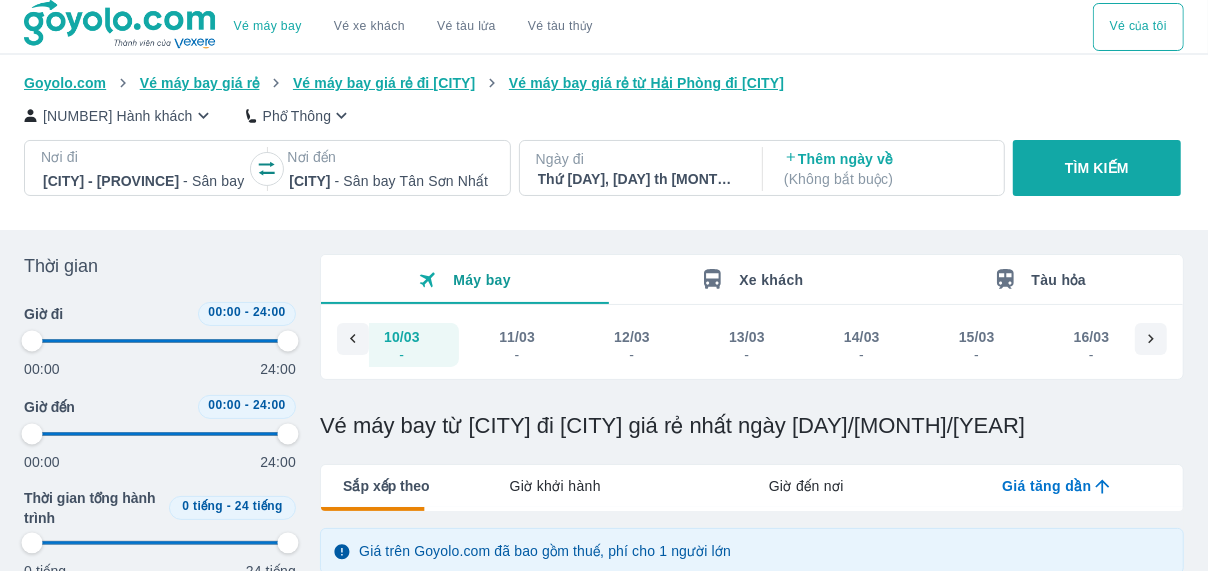 type on "97.9166666666667" 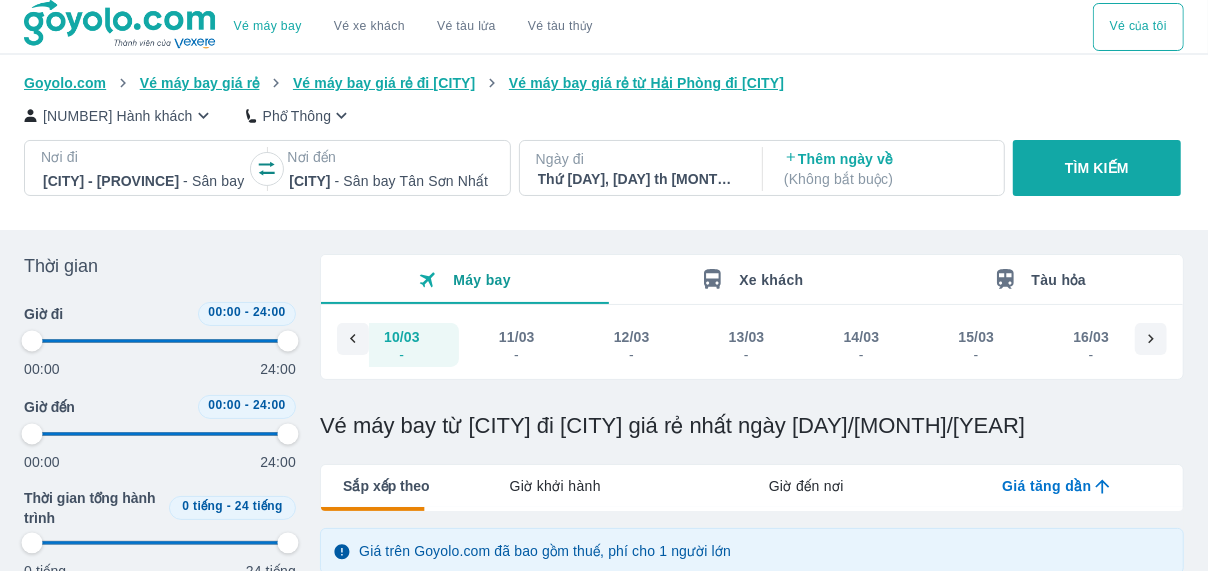type on "97.9166666666667" 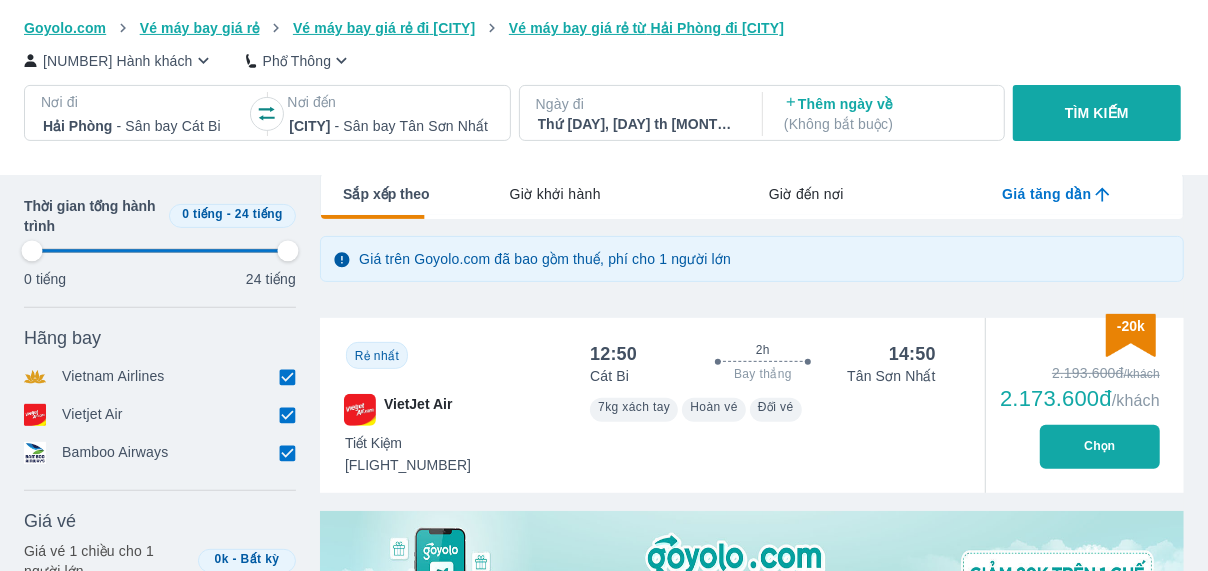 type on "97.9166666666667" 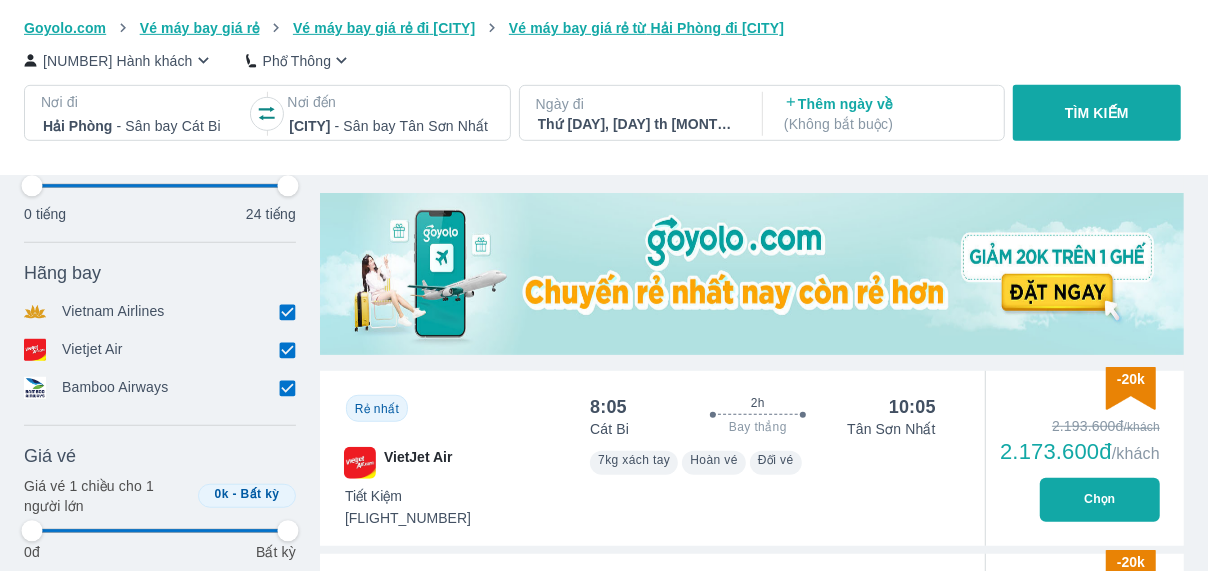 click at bounding box center [144, 126] 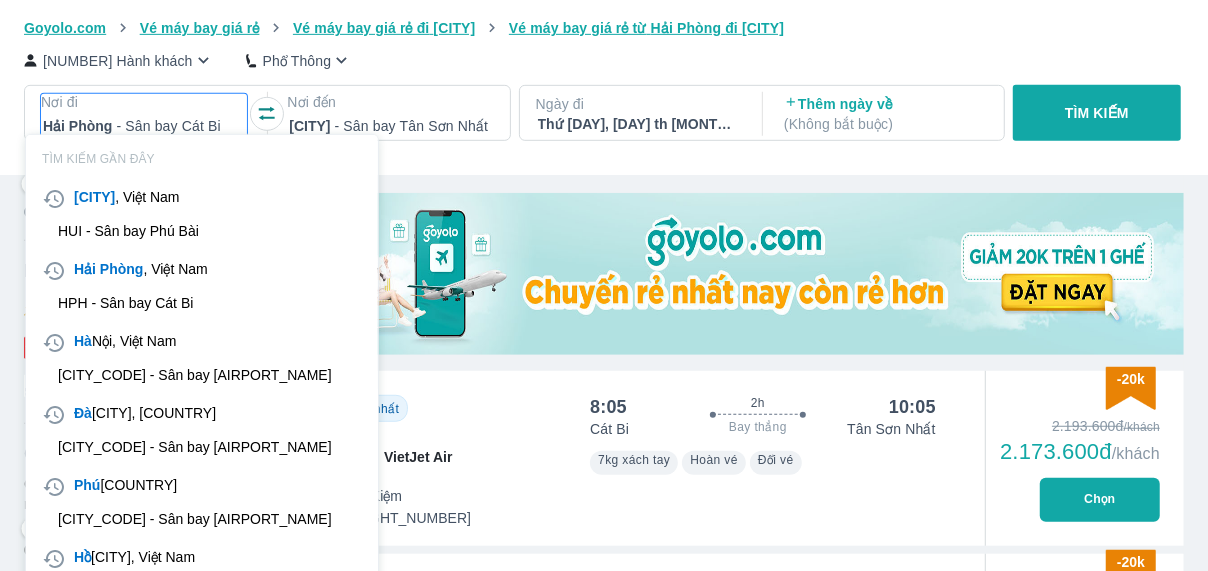 type on "97.9166666666667" 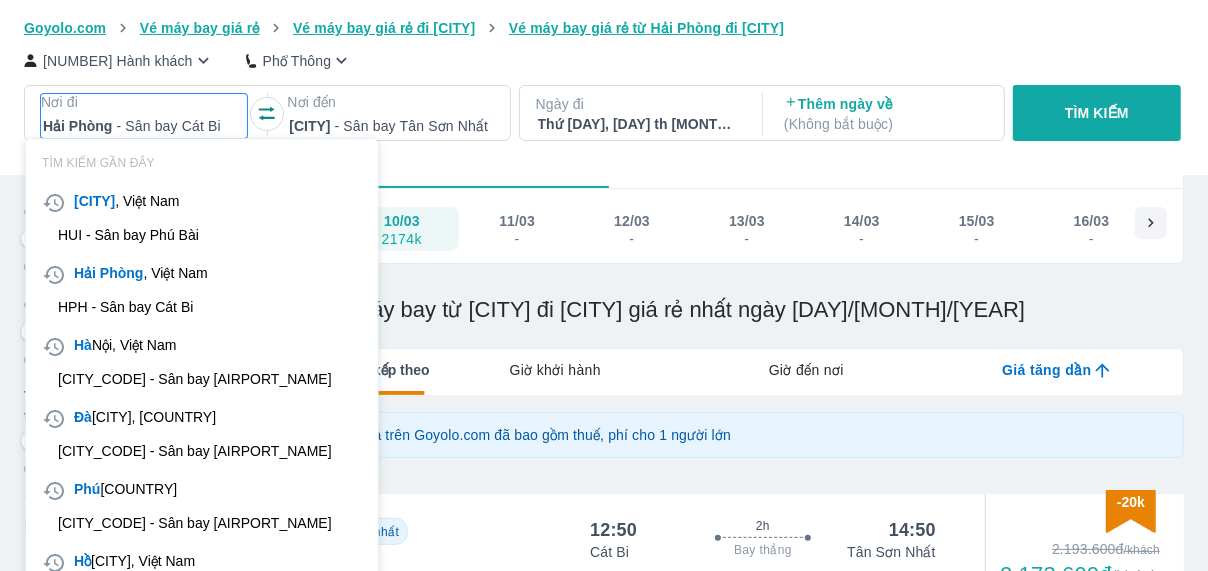 scroll, scrollTop: 115, scrollLeft: 0, axis: vertical 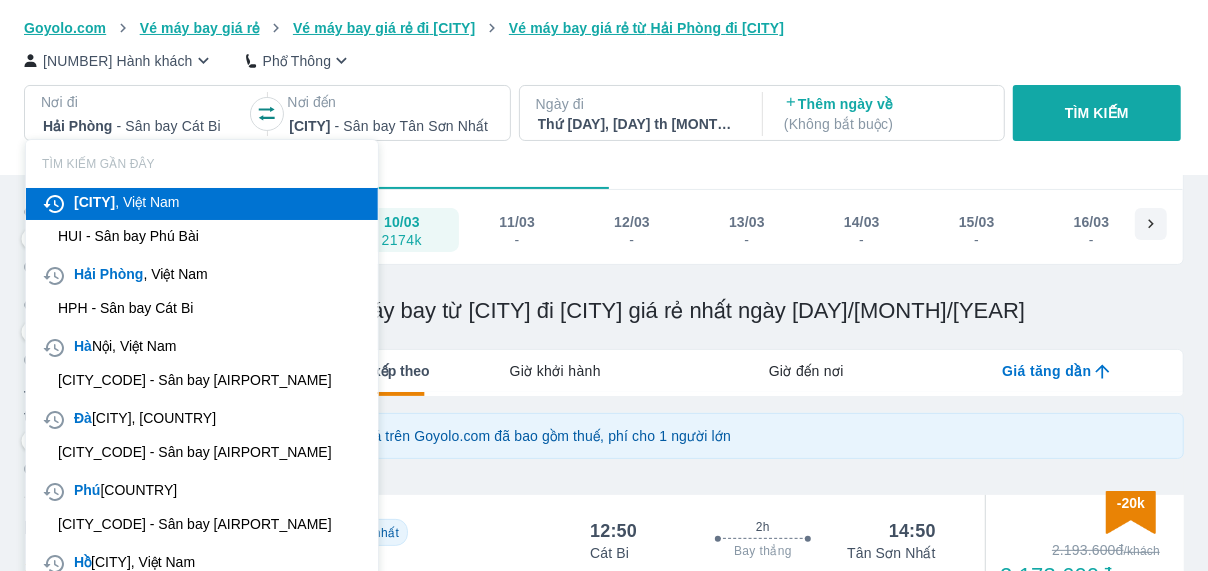 click on "[CITY], [COUNTRY]" at bounding box center (127, 202) 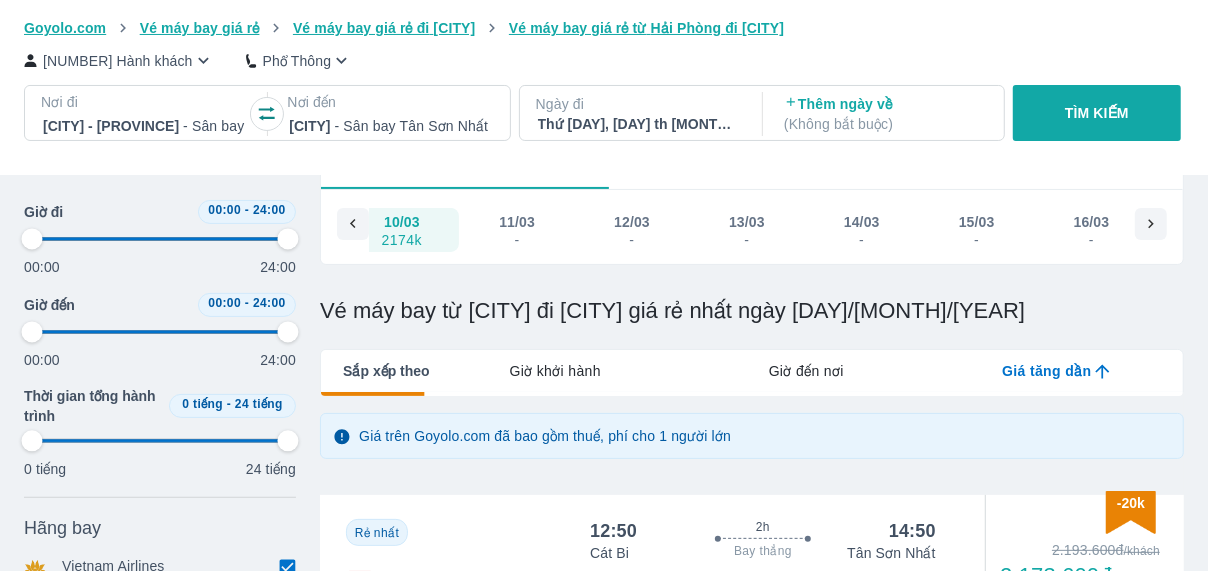 click on "TÌM KIẾM" at bounding box center [1096, 113] 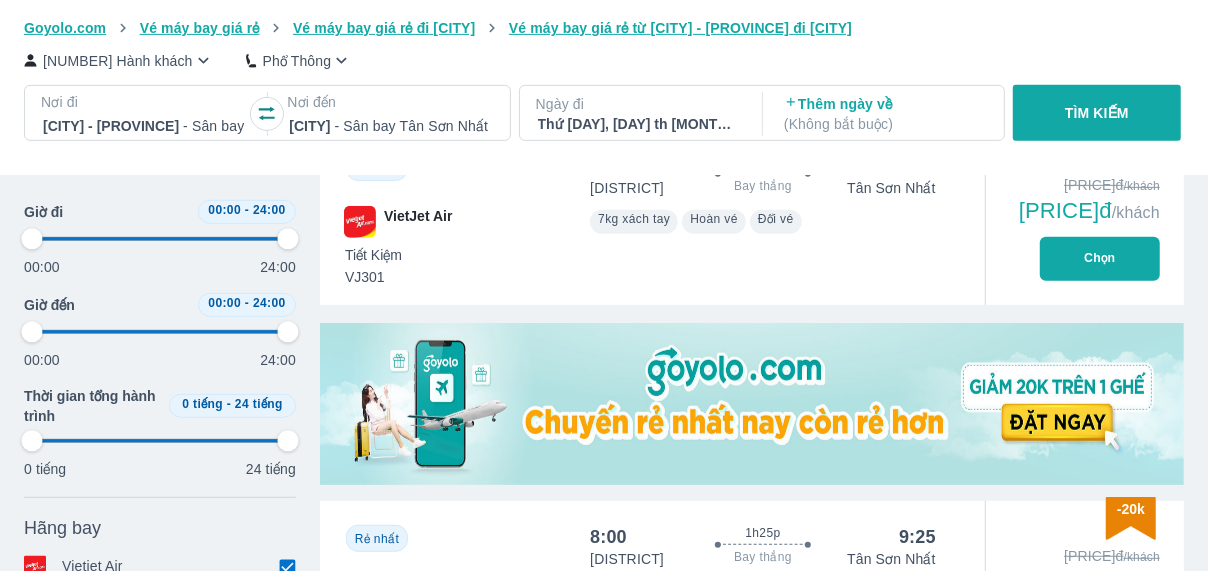 scroll, scrollTop: 475, scrollLeft: 0, axis: vertical 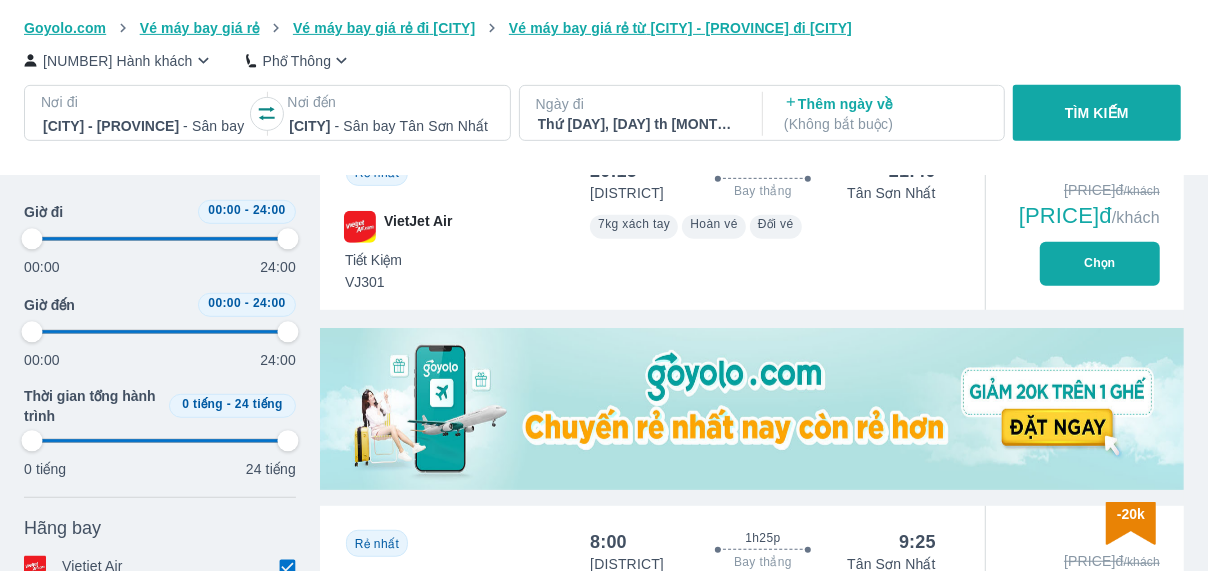 click on "[PRICE] /khách [PRICE] /khách Chọn" at bounding box center (1084, 222) 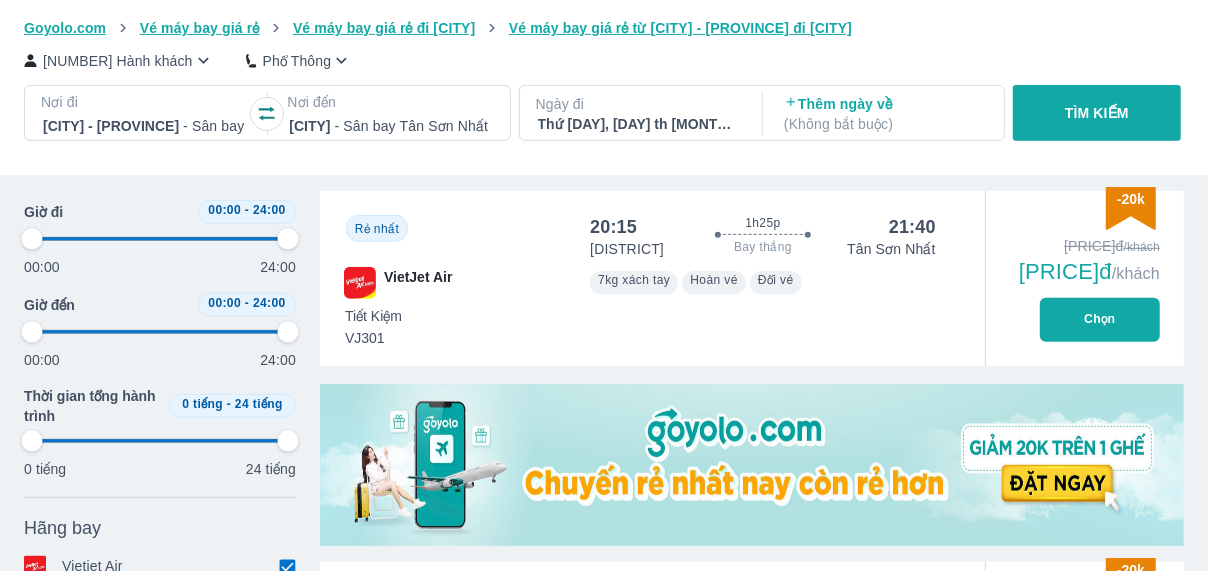 scroll, scrollTop: 419, scrollLeft: 0, axis: vertical 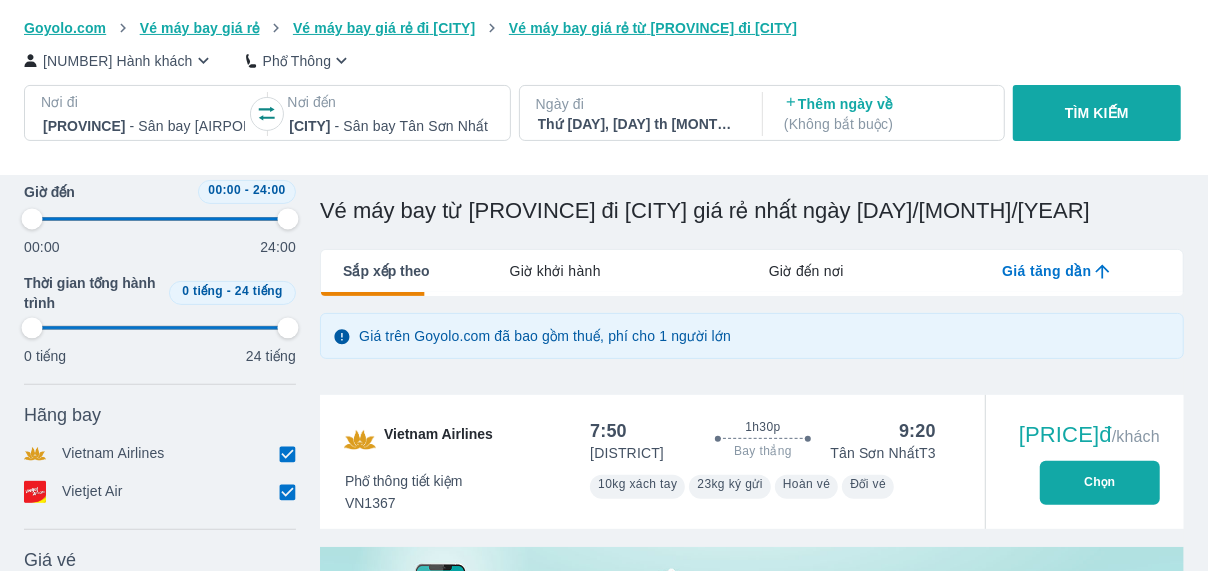 click at bounding box center (287, 454) 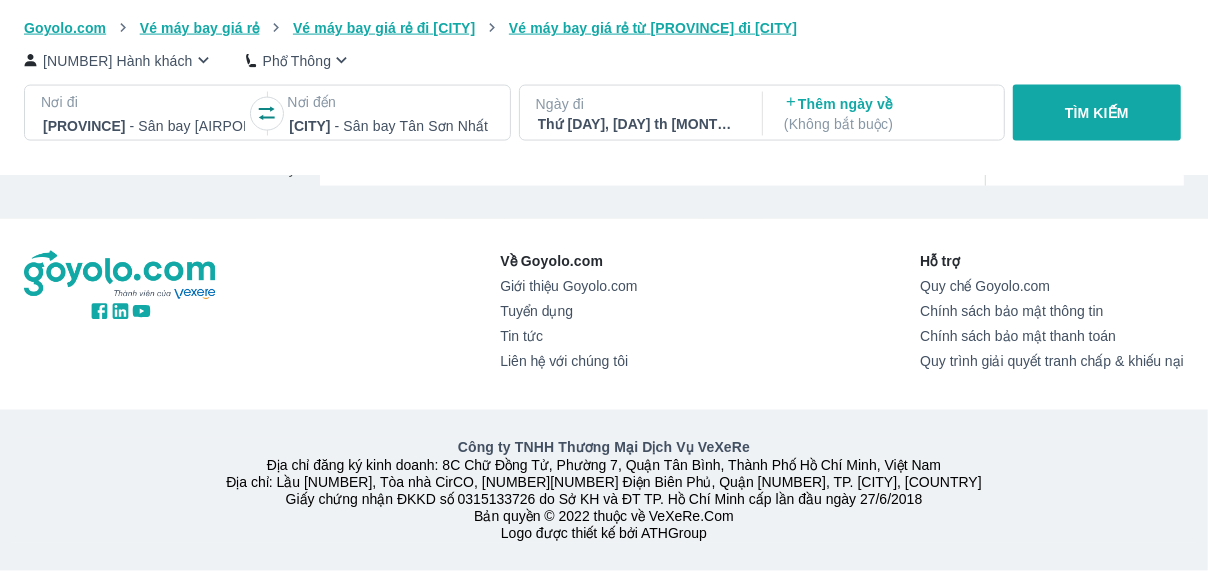 scroll, scrollTop: 1717, scrollLeft: 0, axis: vertical 